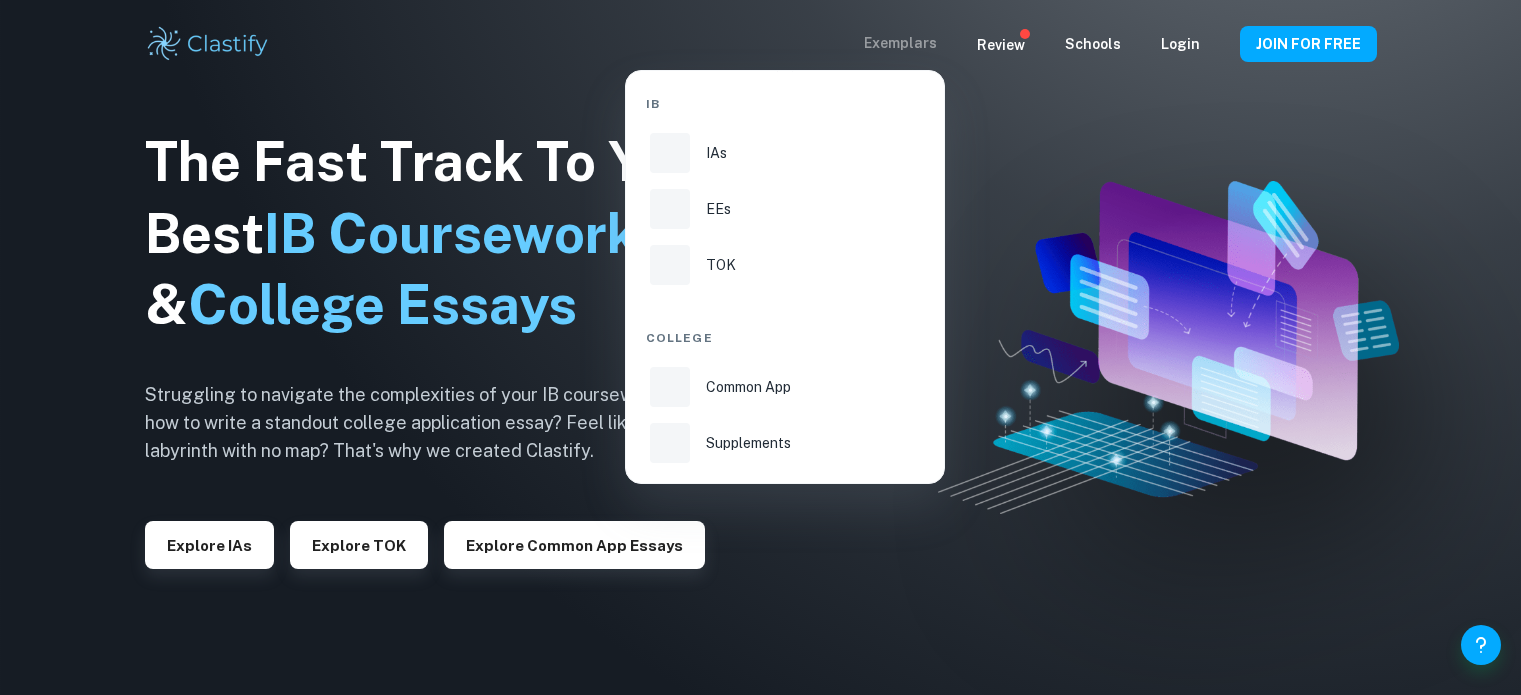 scroll, scrollTop: 0, scrollLeft: 0, axis: both 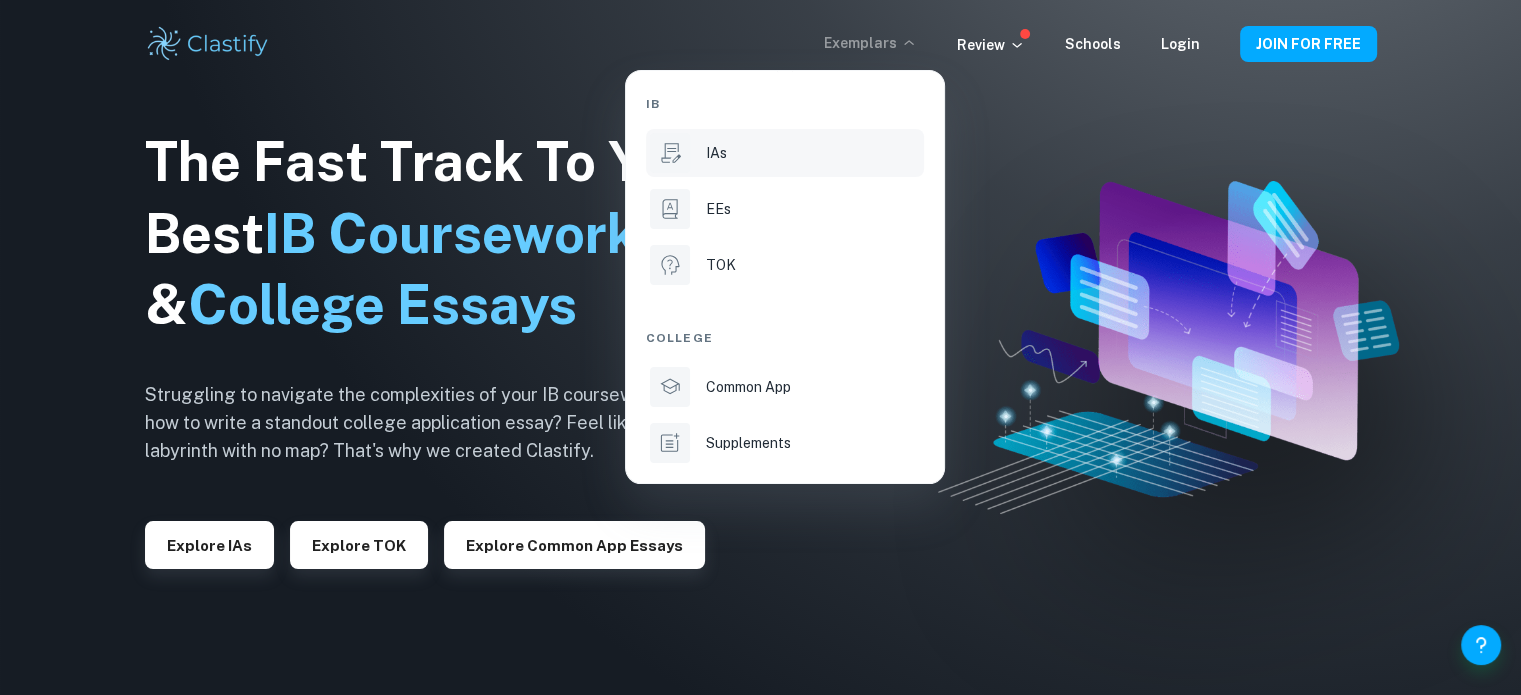 click on "IAs" at bounding box center [813, 153] 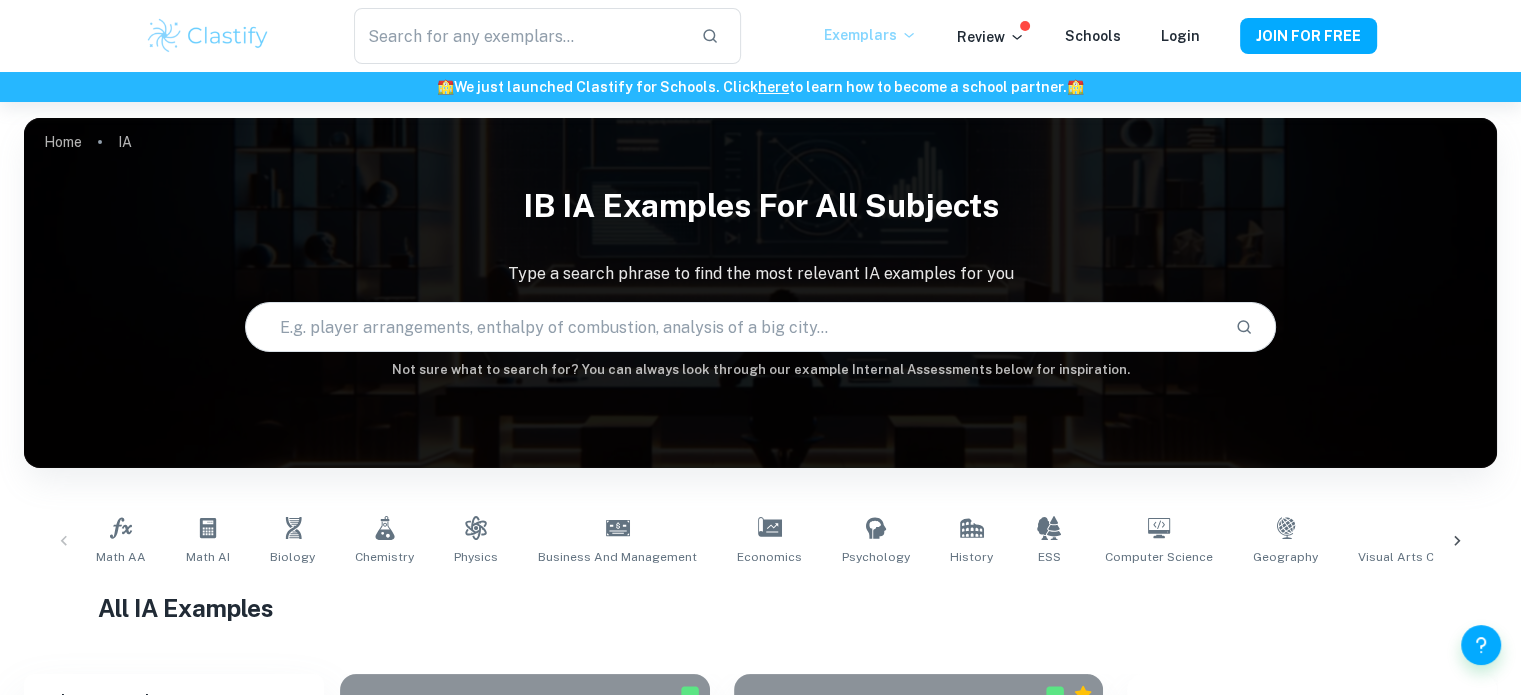click on "Exemplars" at bounding box center [870, 35] 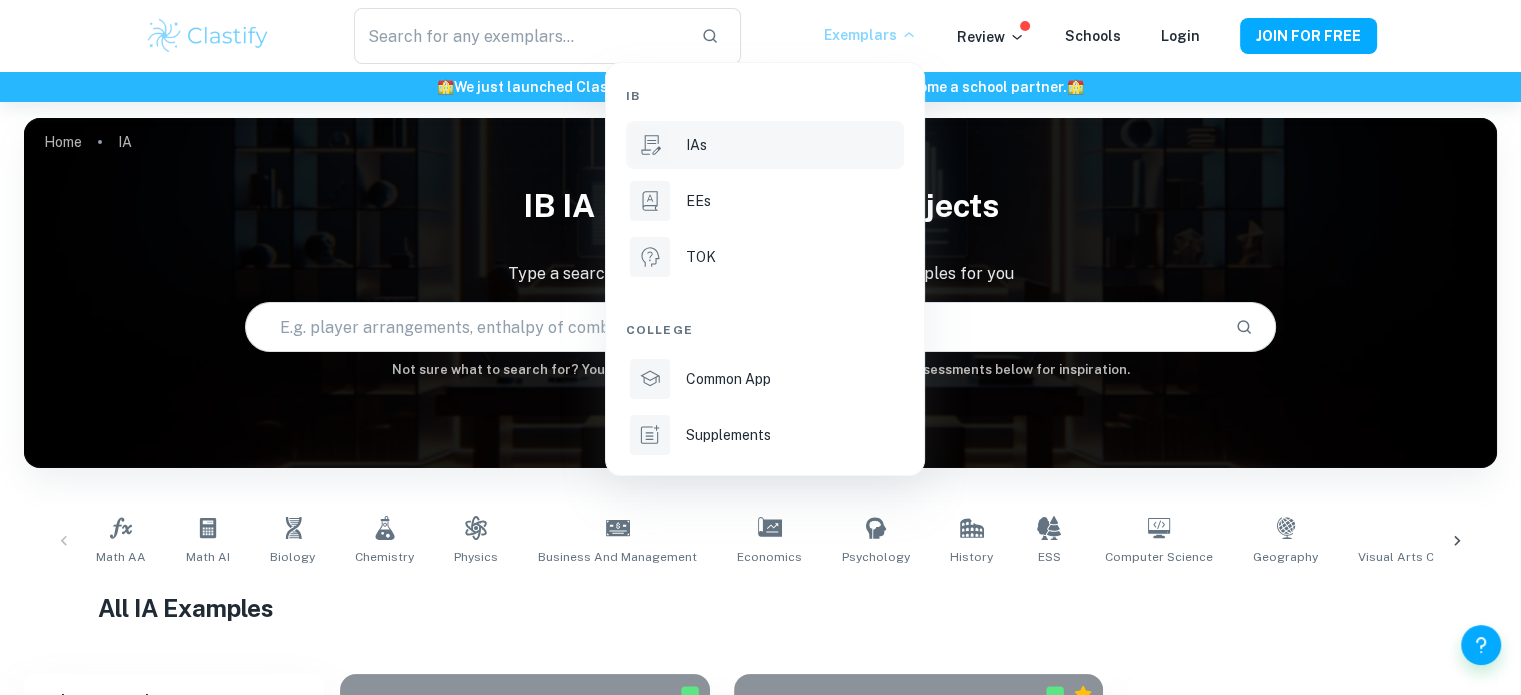 drag, startPoint x: 749, startPoint y: 211, endPoint x: 728, endPoint y: 228, distance: 27.018513 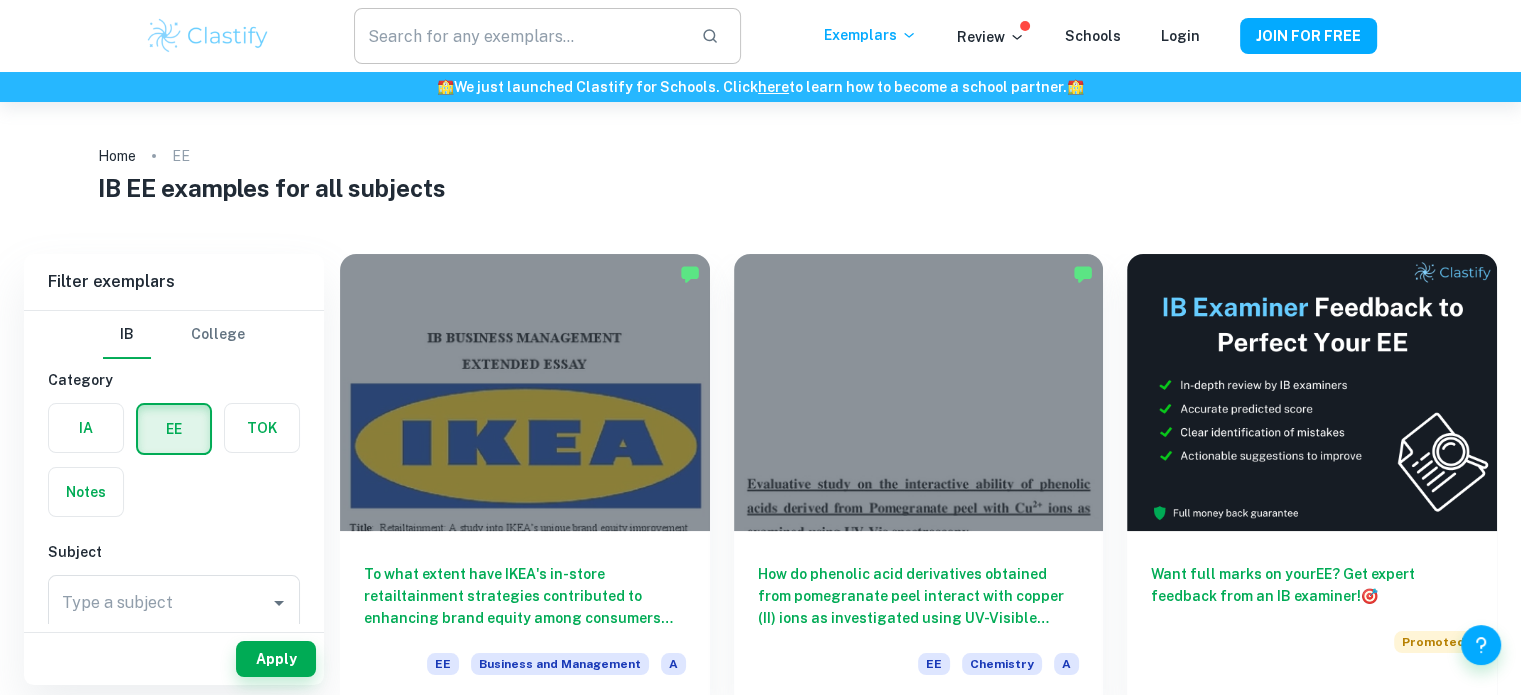 click at bounding box center [519, 36] 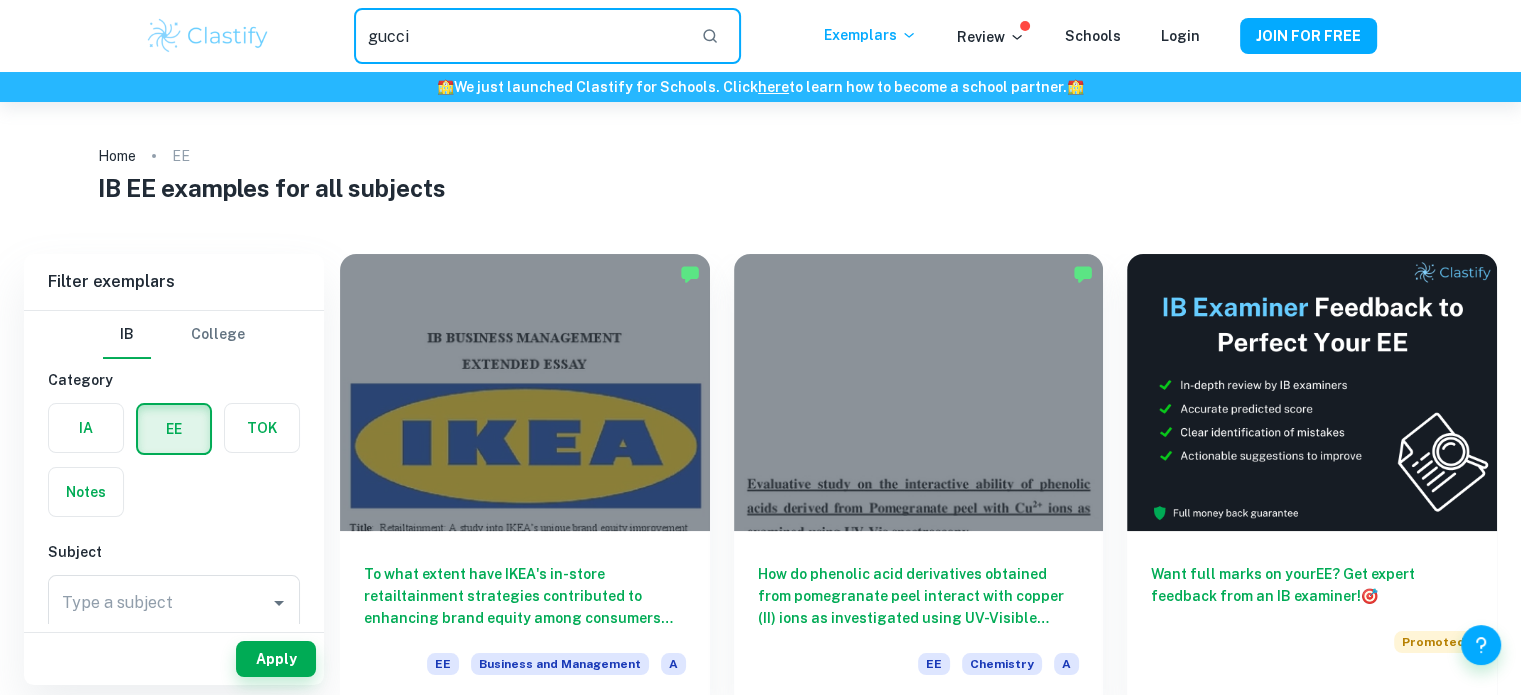 type on "gucci" 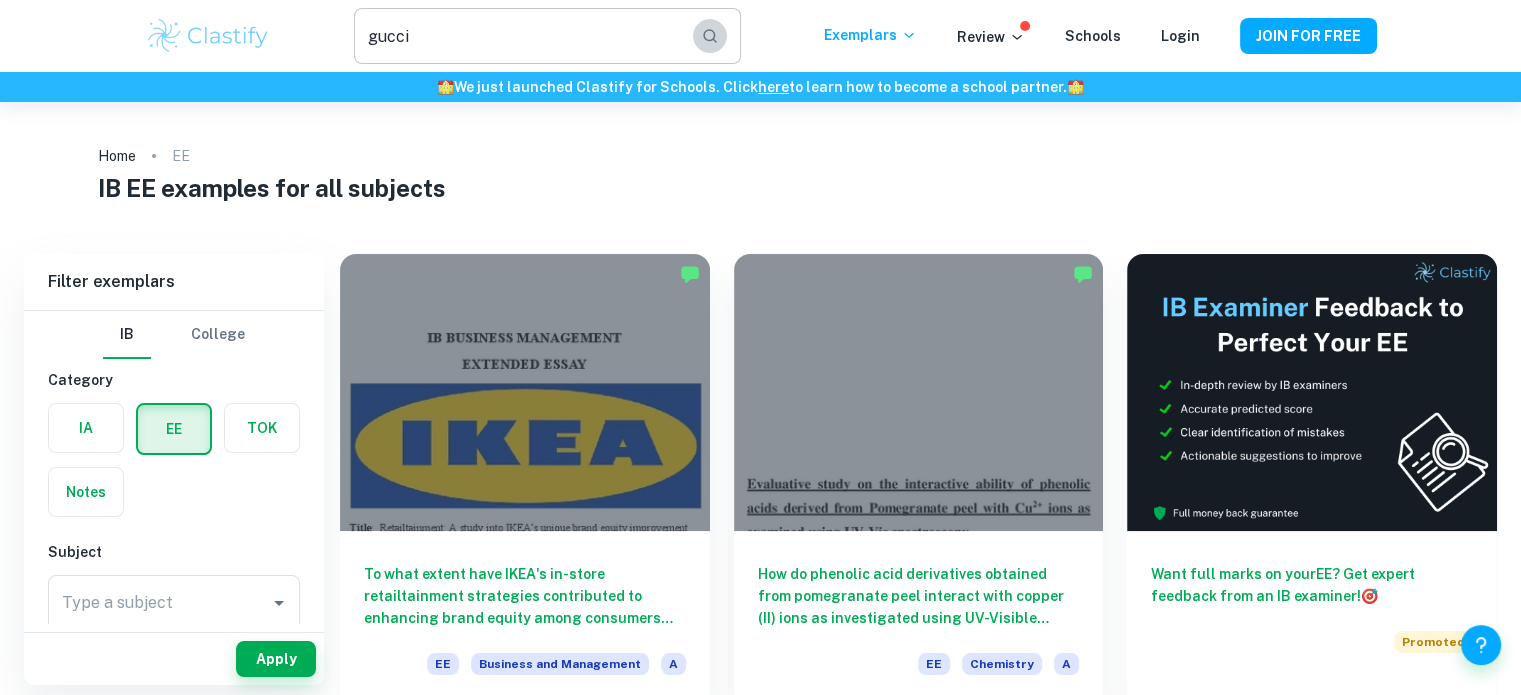 click 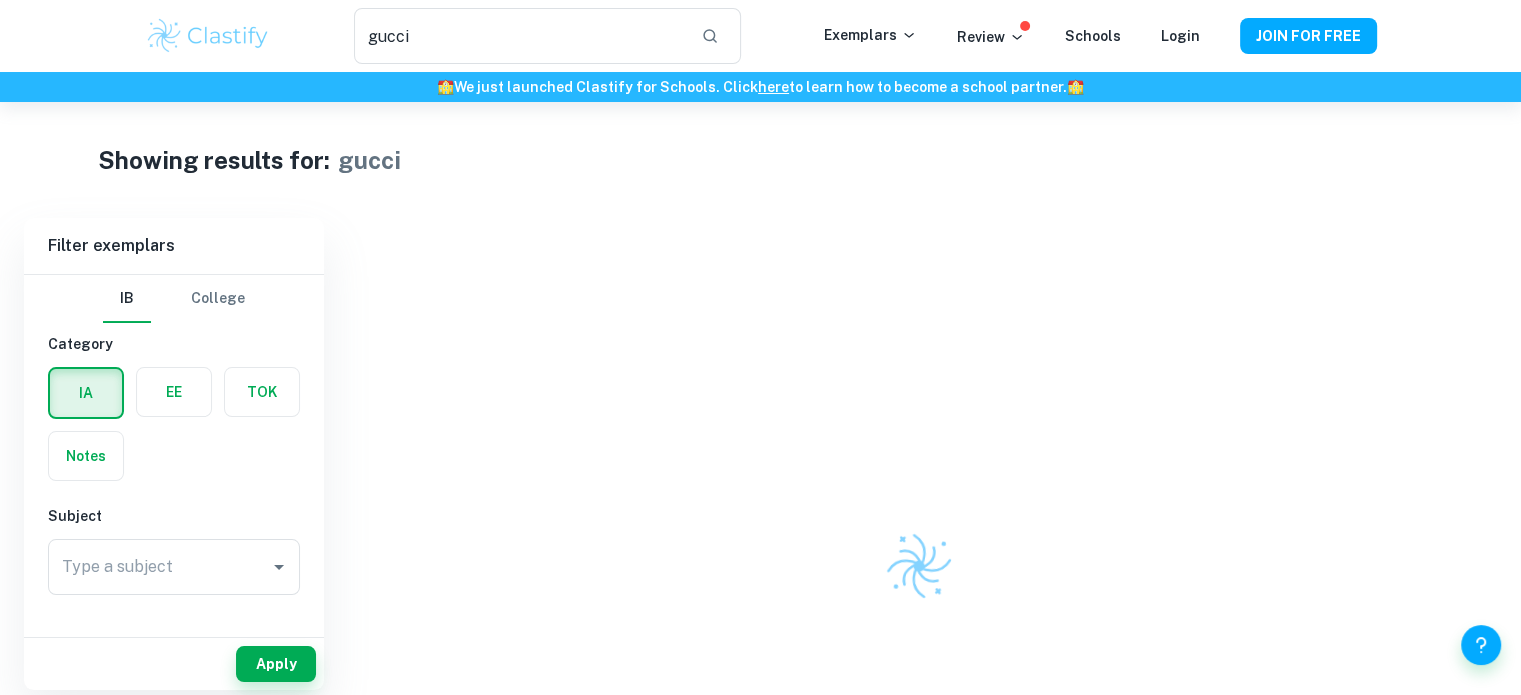 scroll, scrollTop: 100, scrollLeft: 0, axis: vertical 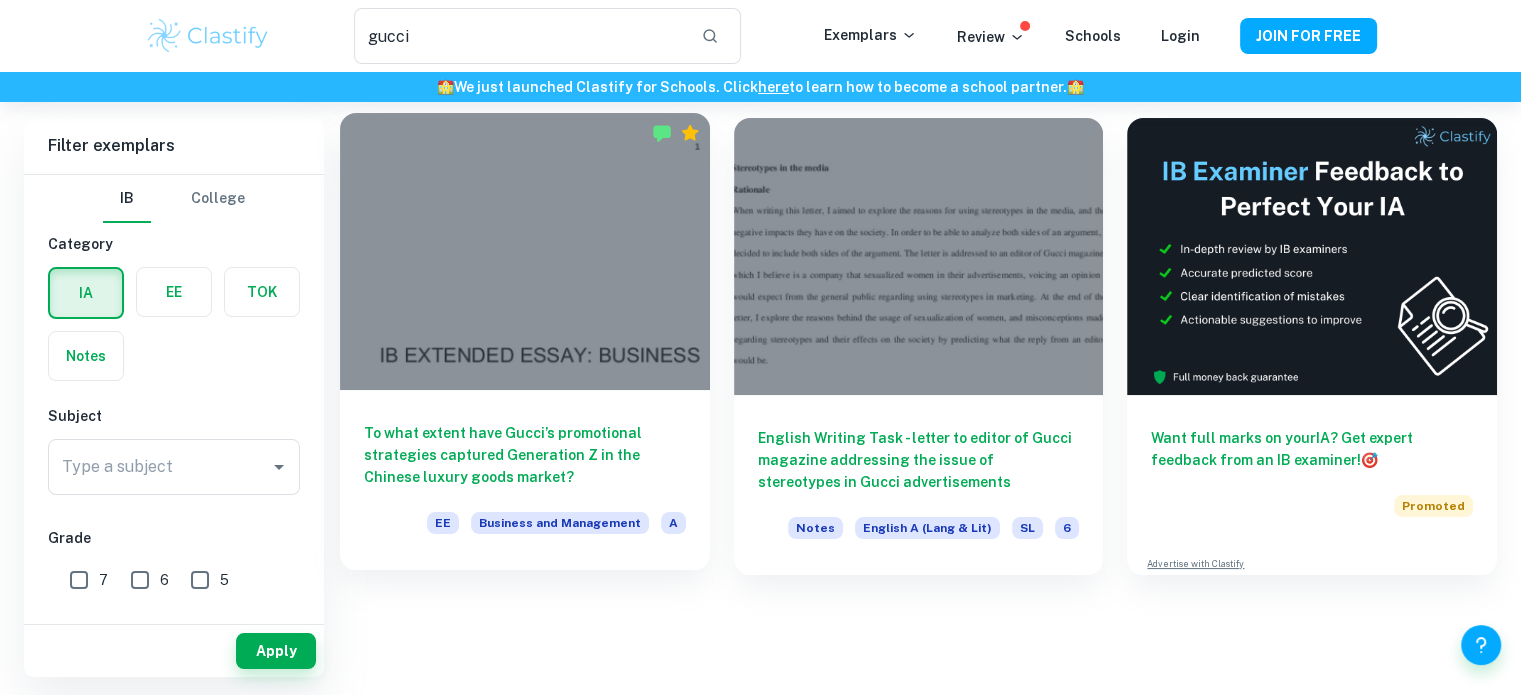 click on "To what extent have Gucci’s promotional strategies captured Generation Z in the Chinese luxury goods market?" at bounding box center [525, 455] 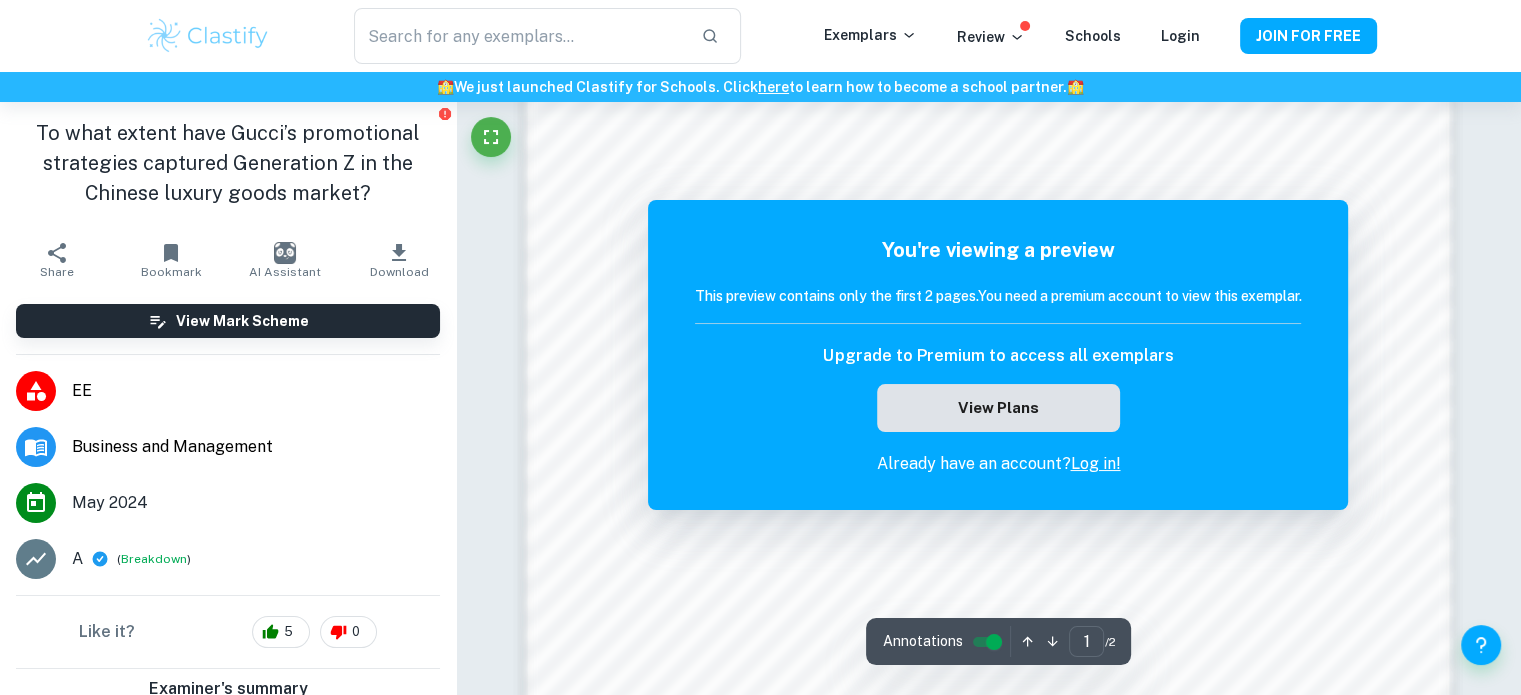 scroll, scrollTop: 1900, scrollLeft: 0, axis: vertical 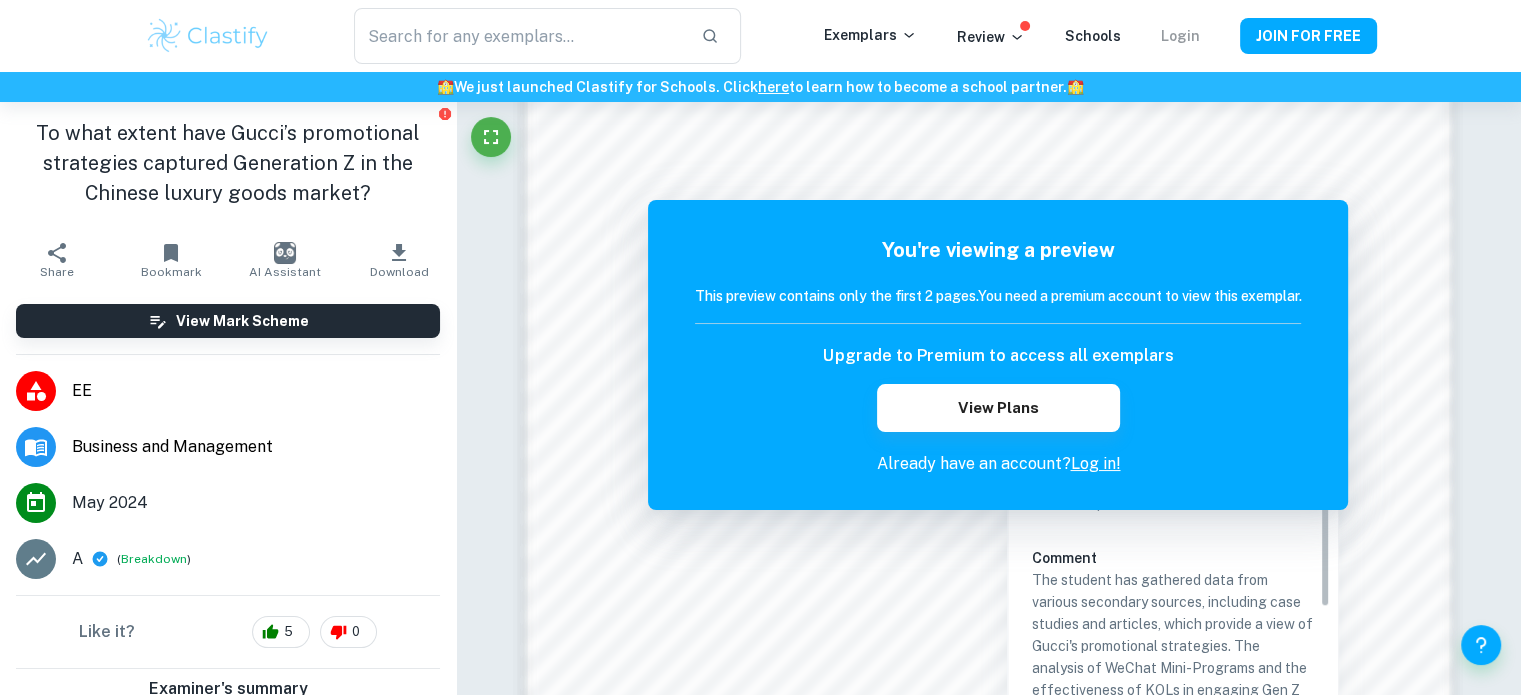 click on "Login" at bounding box center (1180, 36) 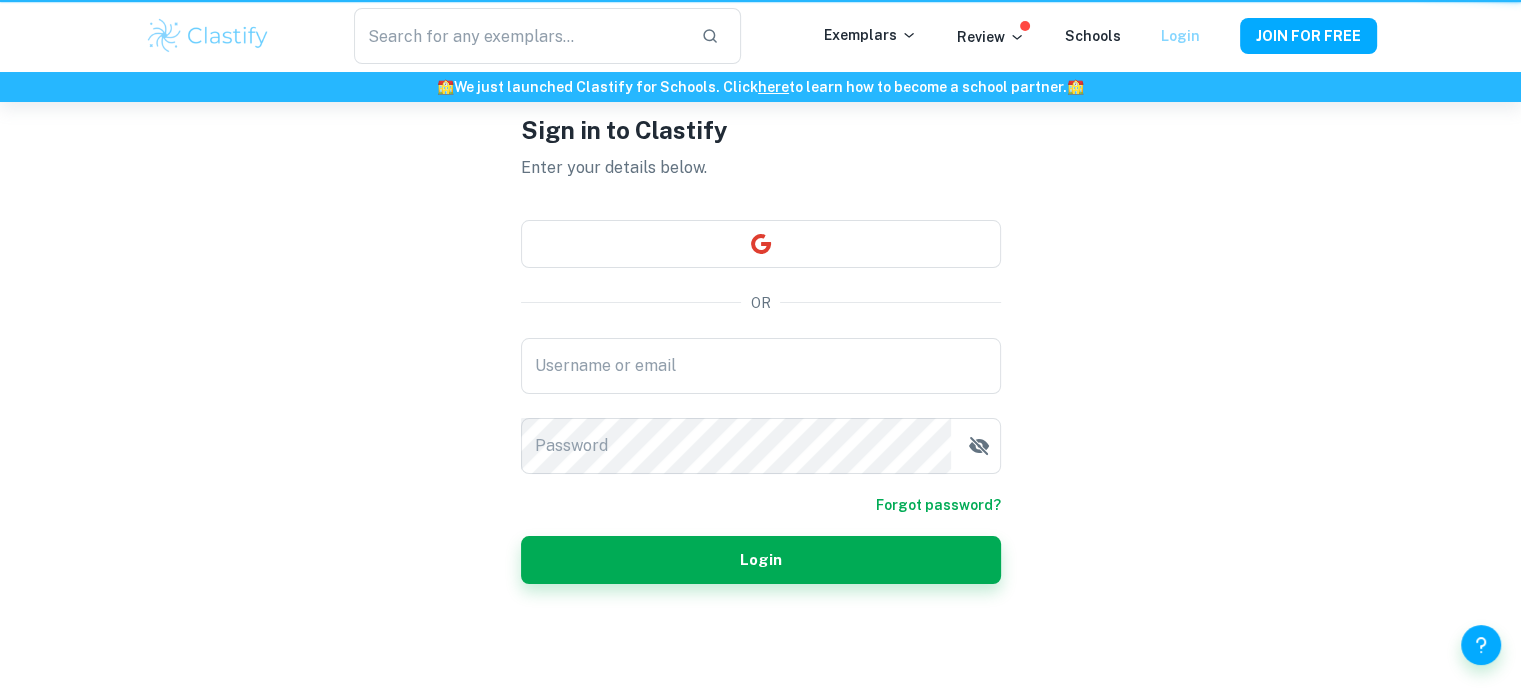scroll, scrollTop: 0, scrollLeft: 0, axis: both 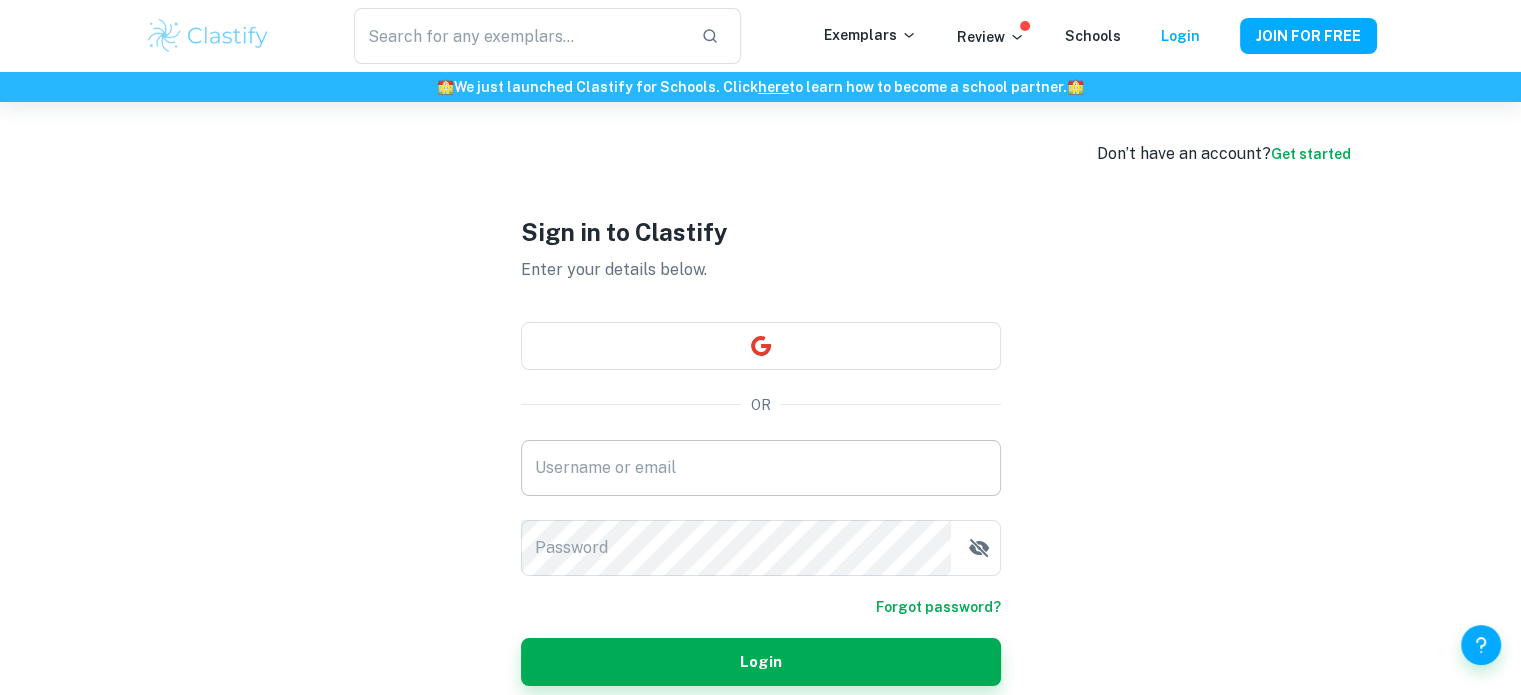 click on "Username or email" at bounding box center (761, 468) 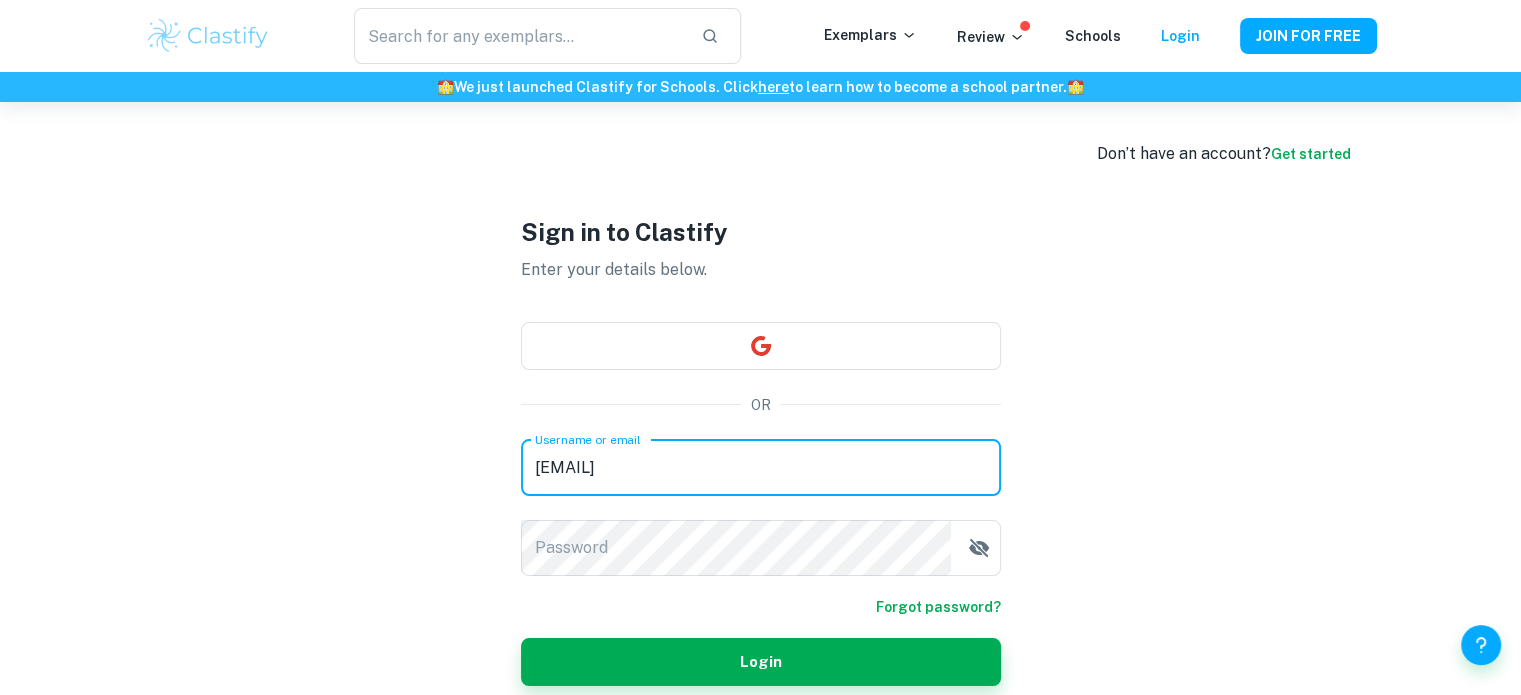 type on "[EMAIL]" 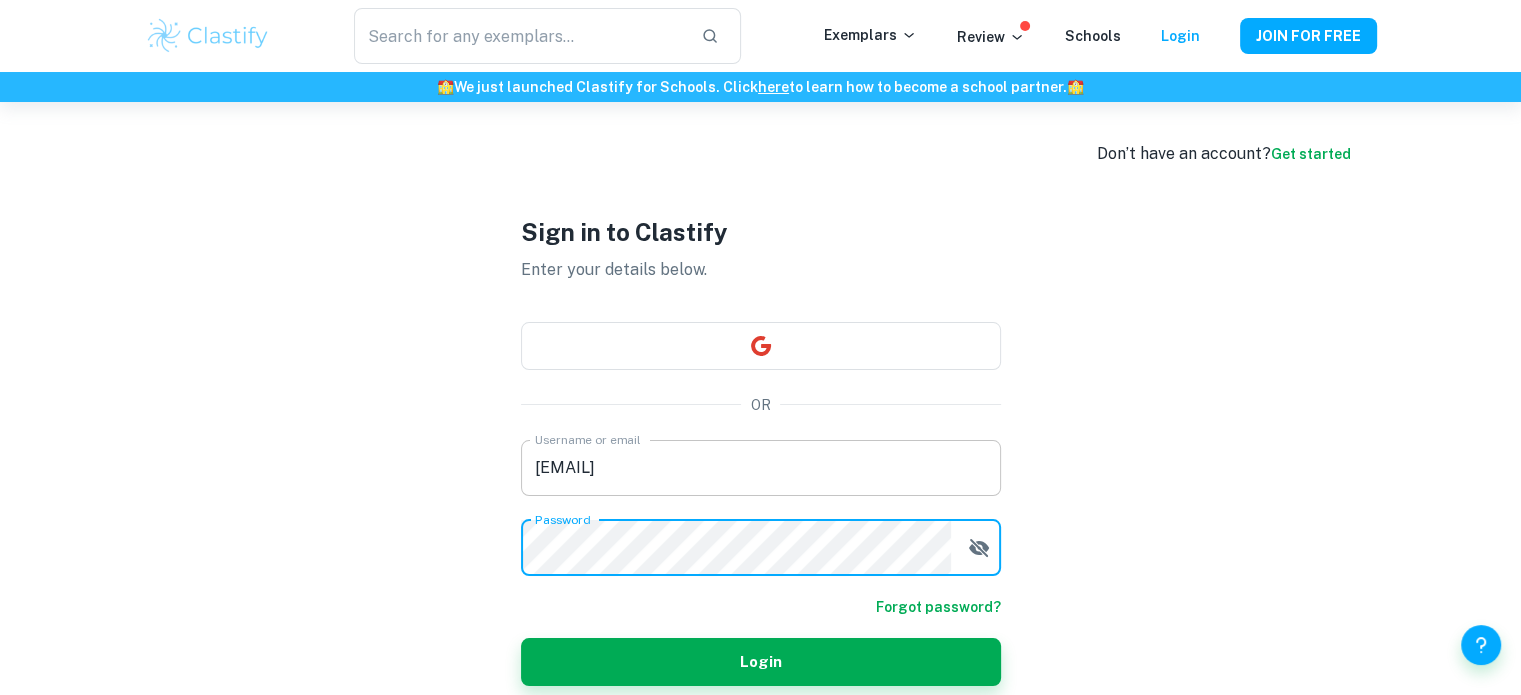 click on "Login" at bounding box center [761, 662] 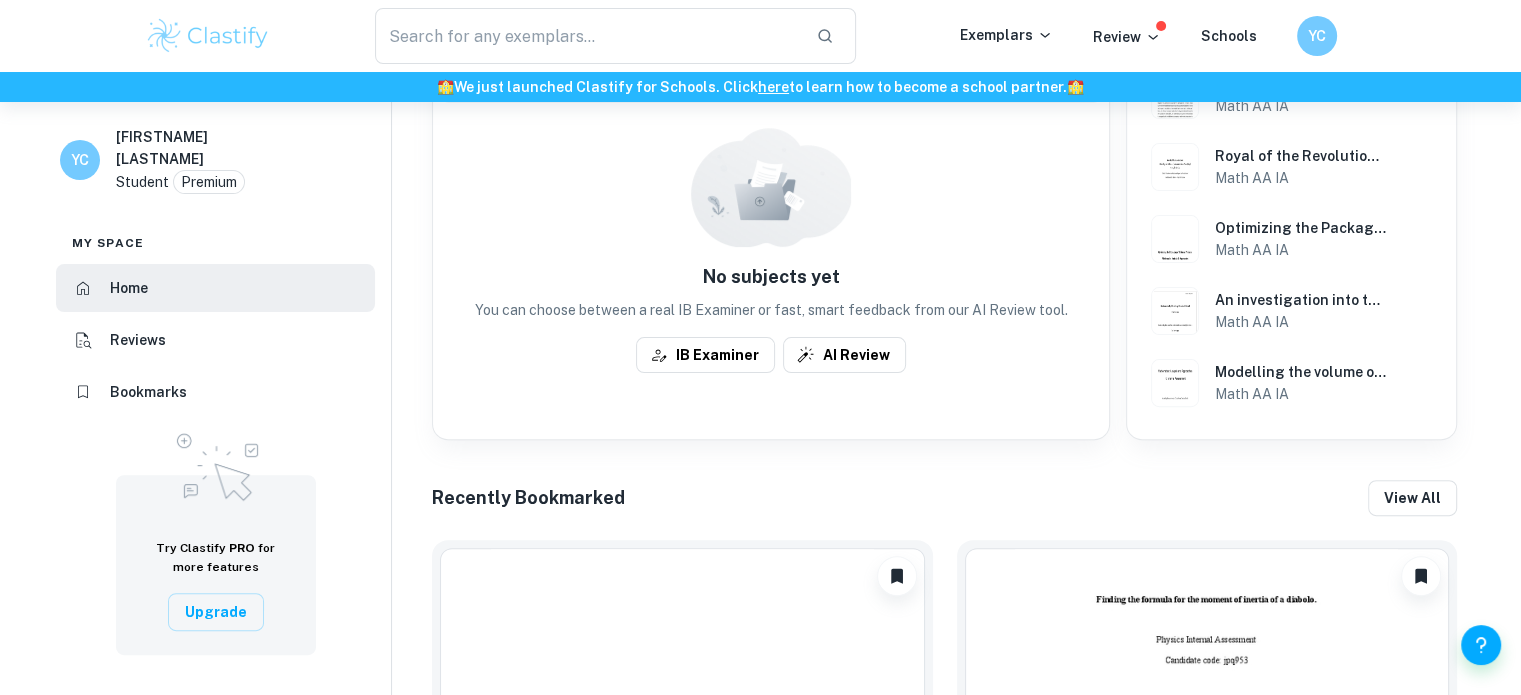 scroll, scrollTop: 400, scrollLeft: 0, axis: vertical 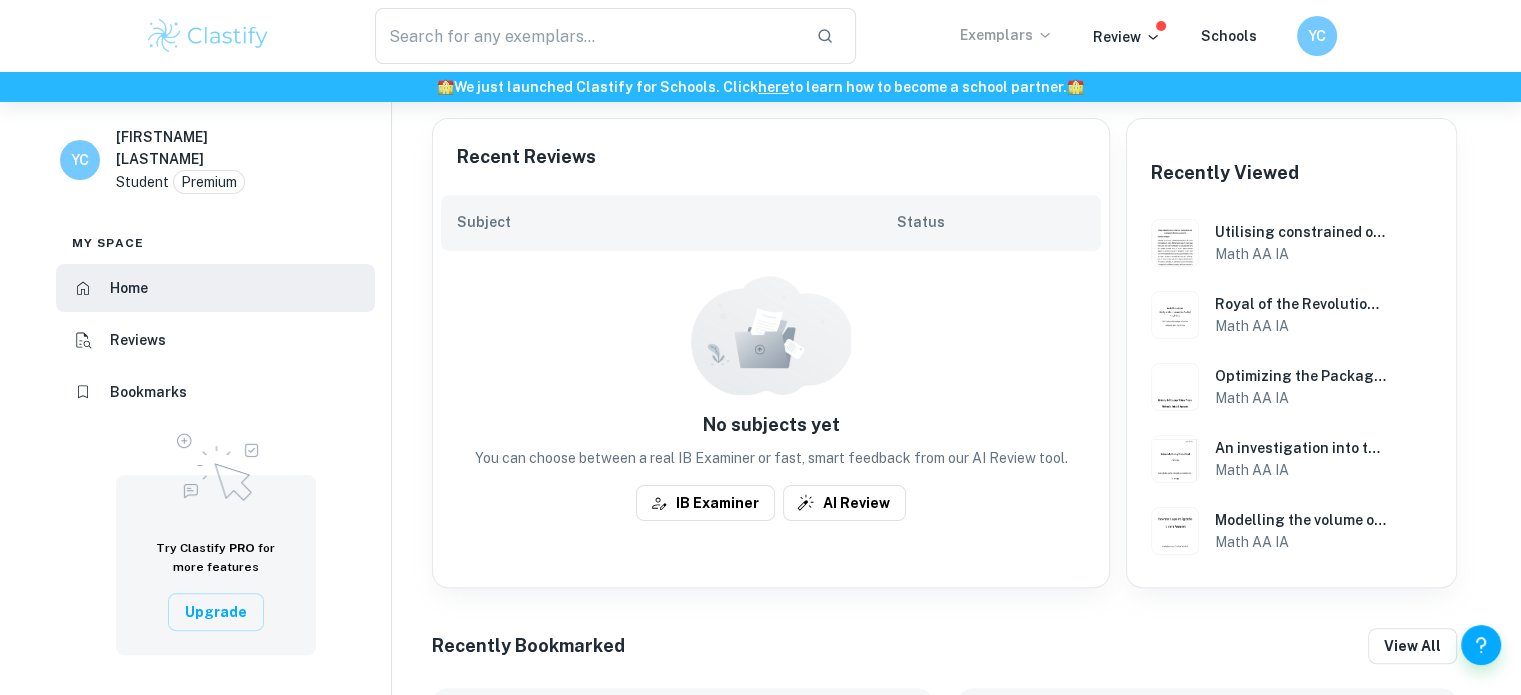click on "Exemplars" at bounding box center (1006, 35) 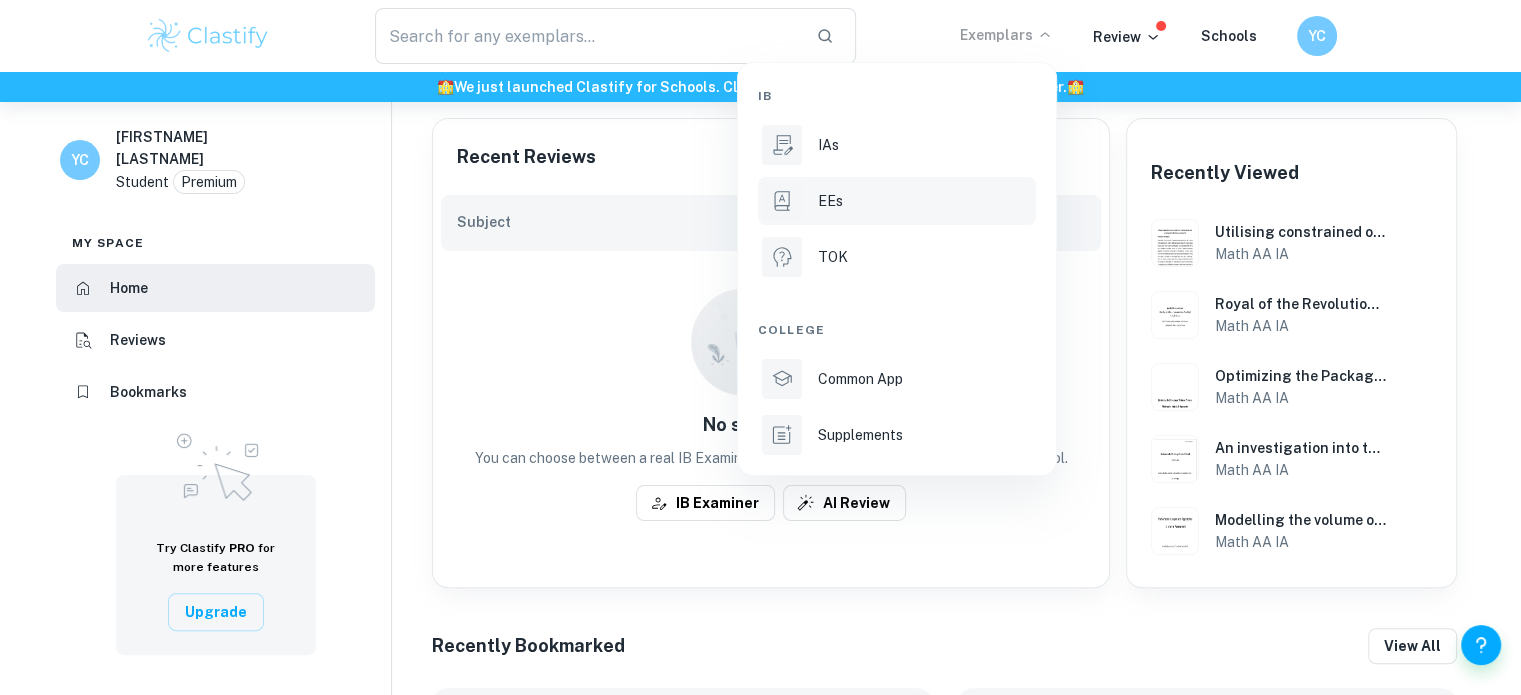 click on "EEs" at bounding box center (897, 201) 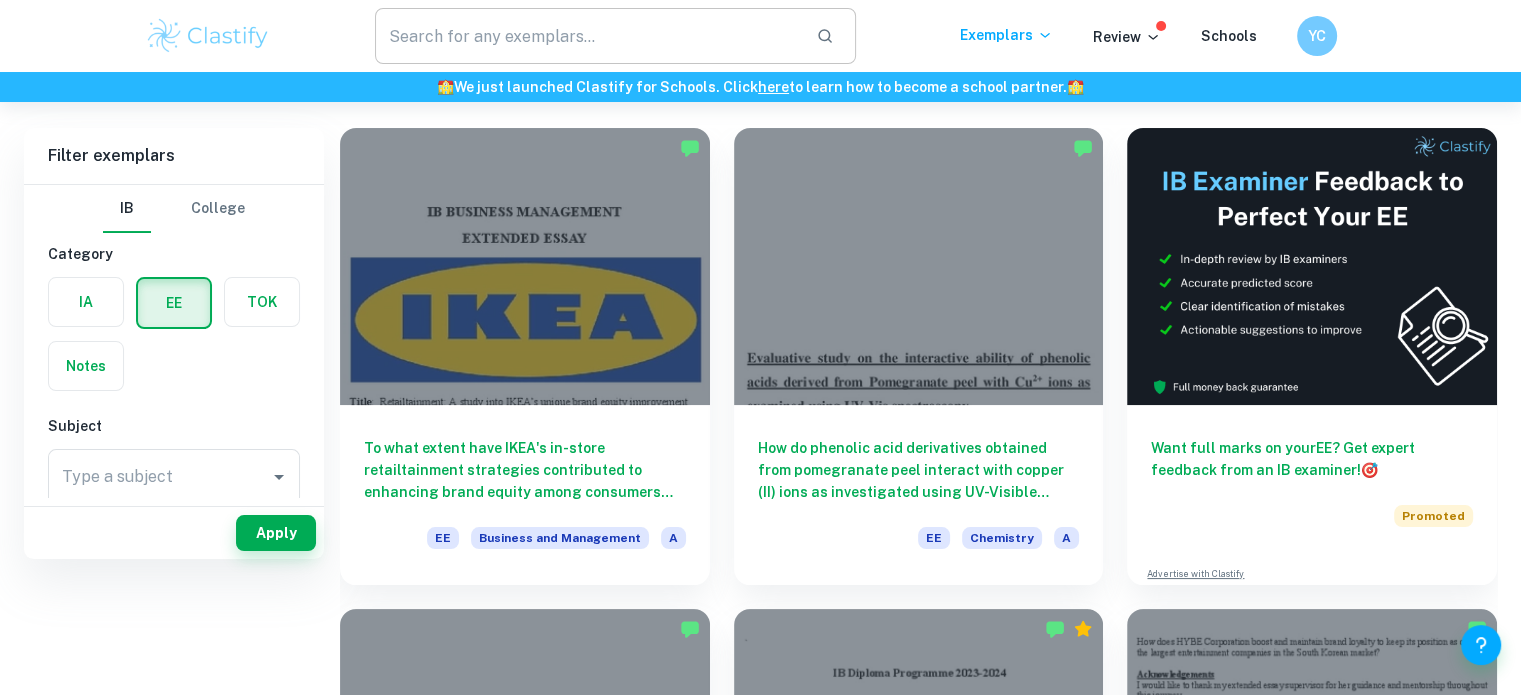 scroll, scrollTop: 0, scrollLeft: 0, axis: both 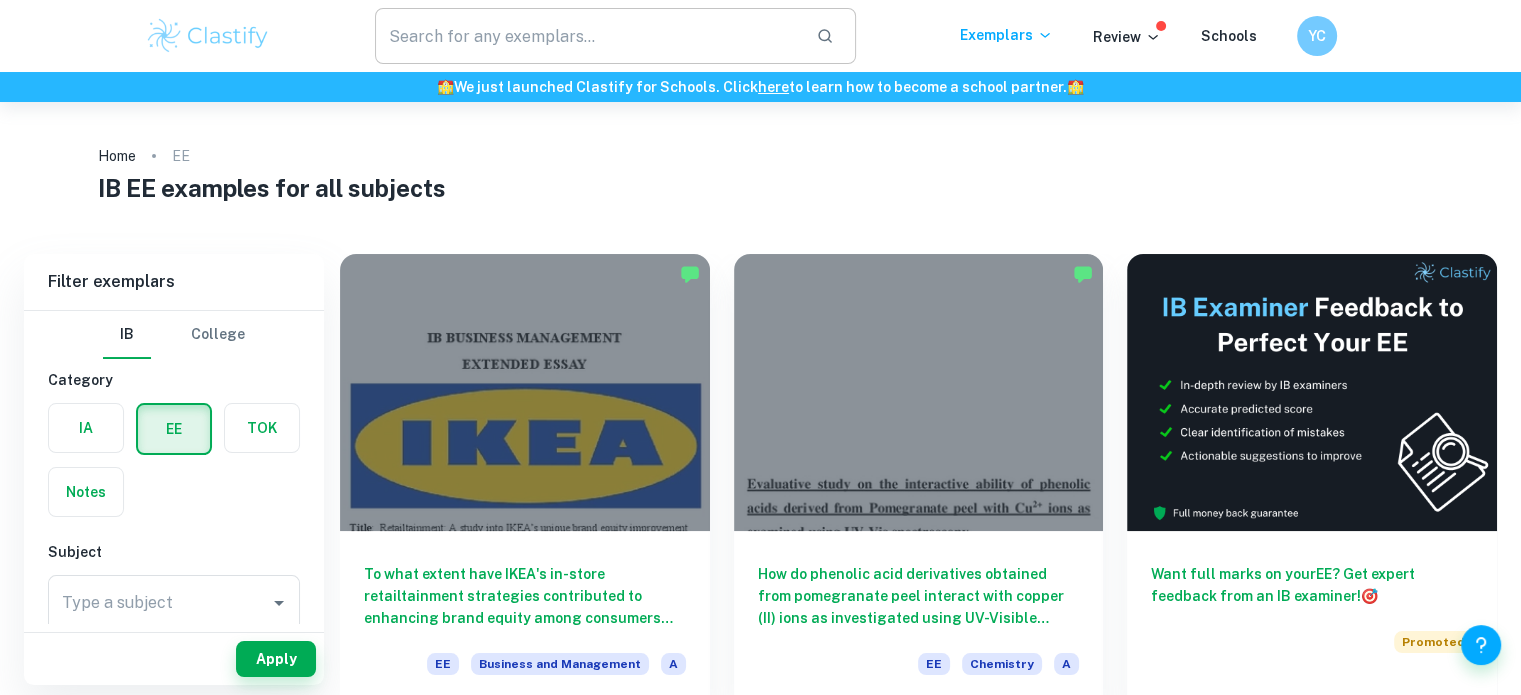 click at bounding box center [588, 36] 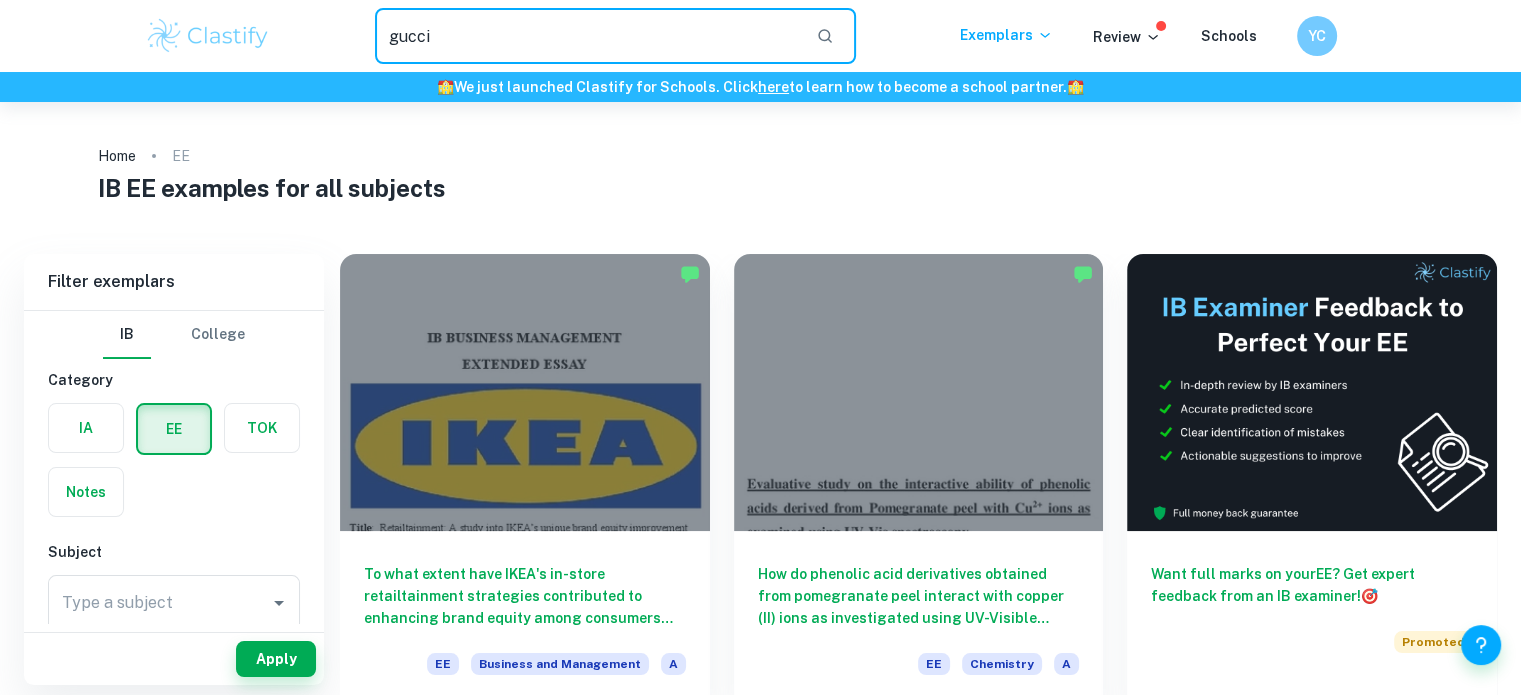 type on "gucci" 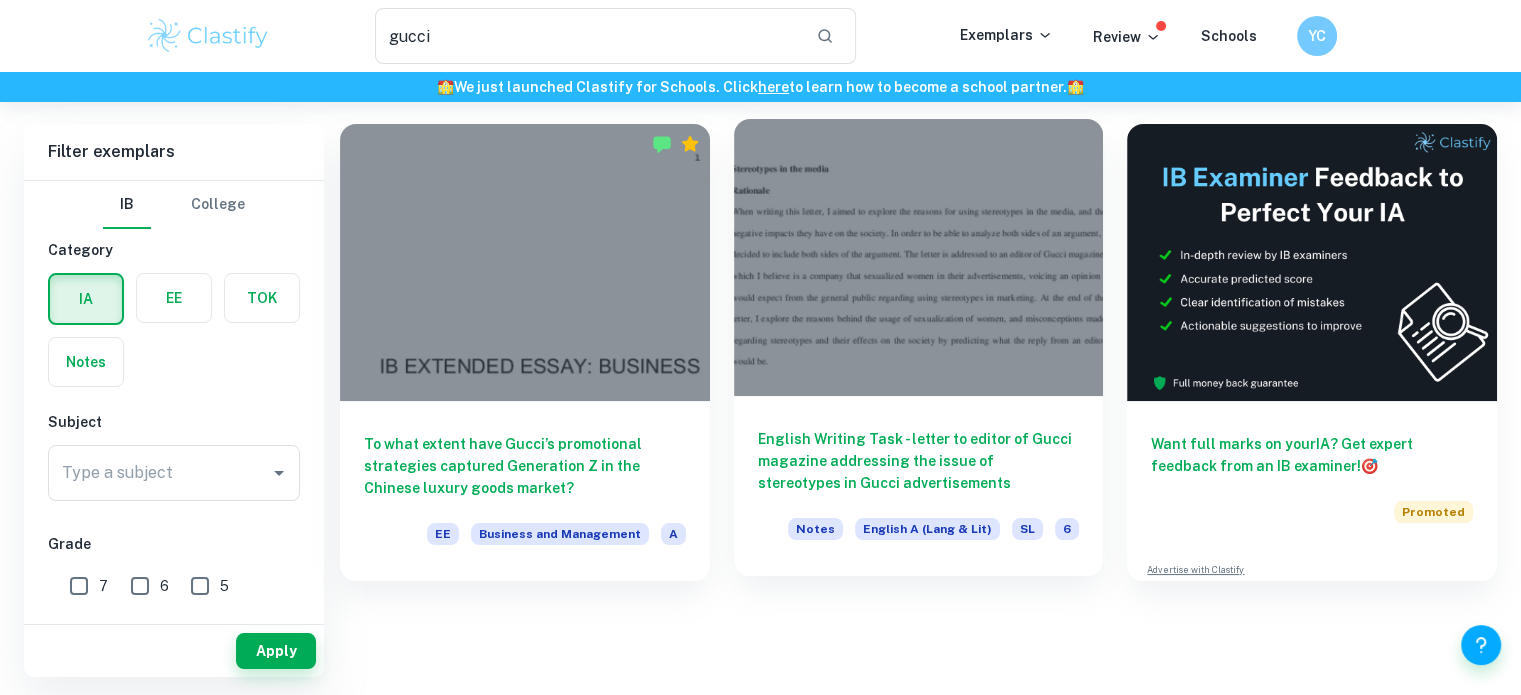 scroll, scrollTop: 100, scrollLeft: 0, axis: vertical 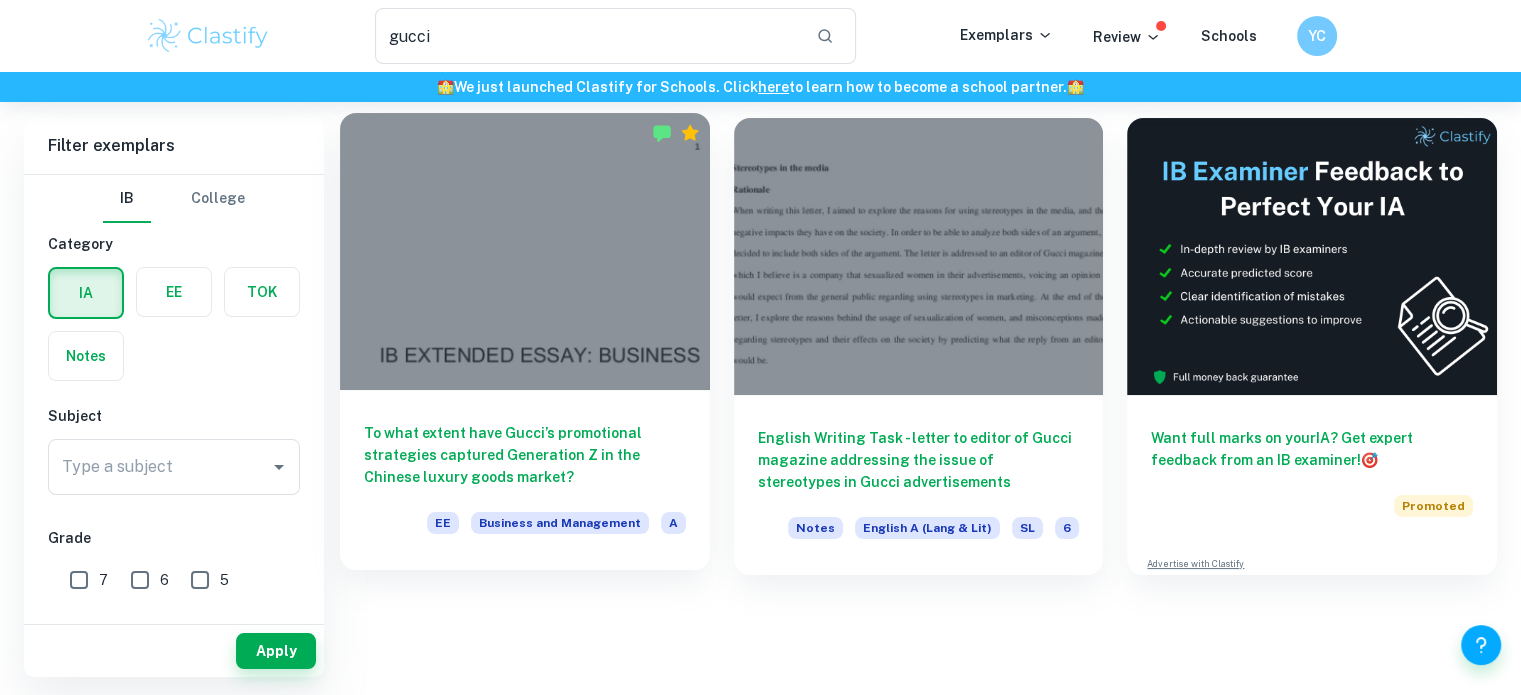 click on "To what extent have Gucci’s promotional strategies captured Generation Z in the Chinese luxury goods market?" at bounding box center [525, 455] 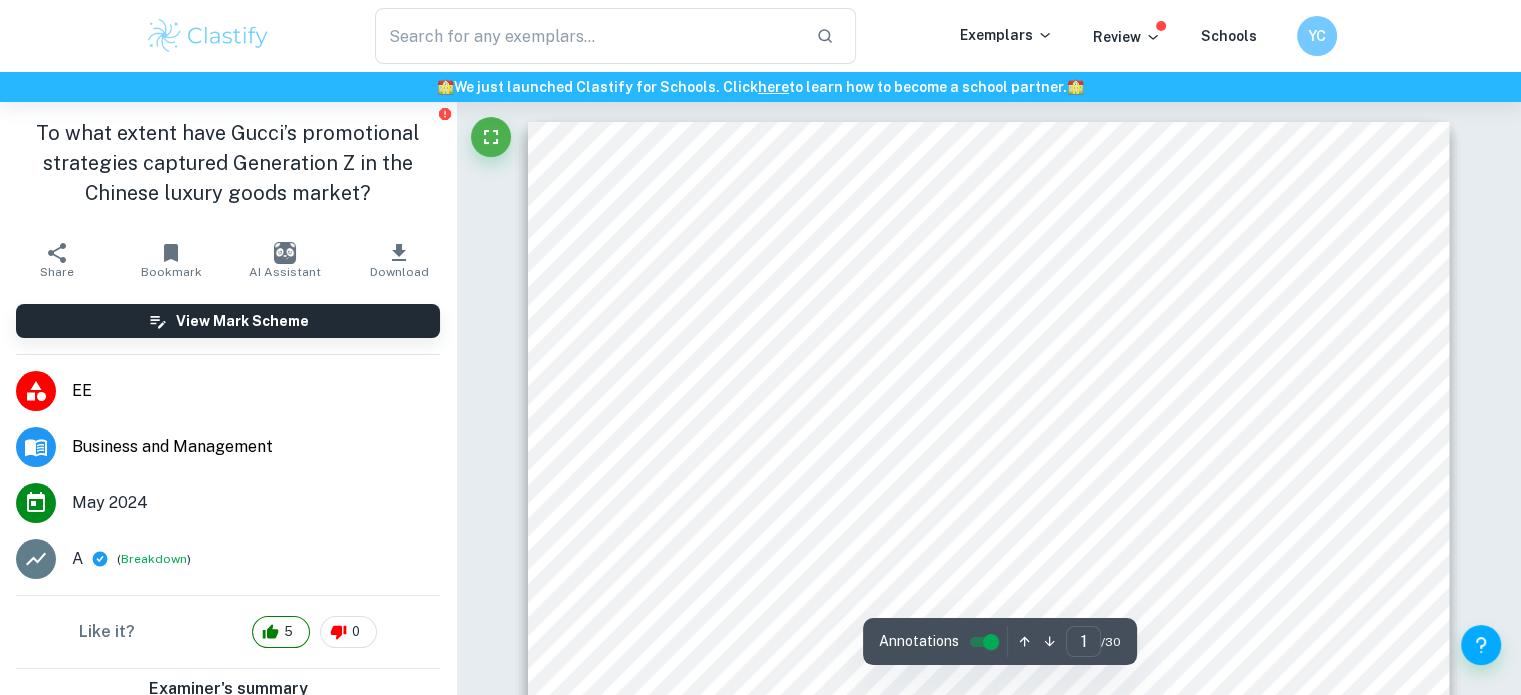 scroll, scrollTop: 1100, scrollLeft: 0, axis: vertical 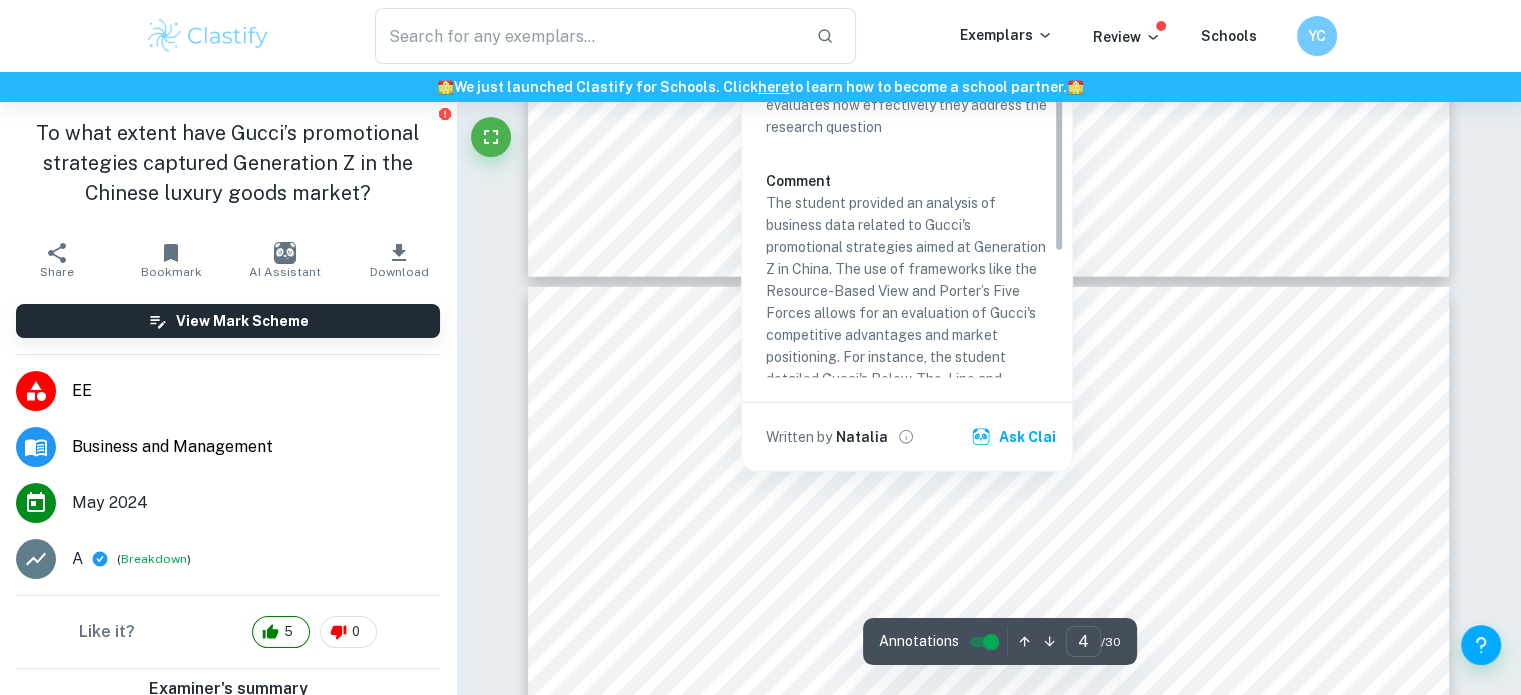 type on "5" 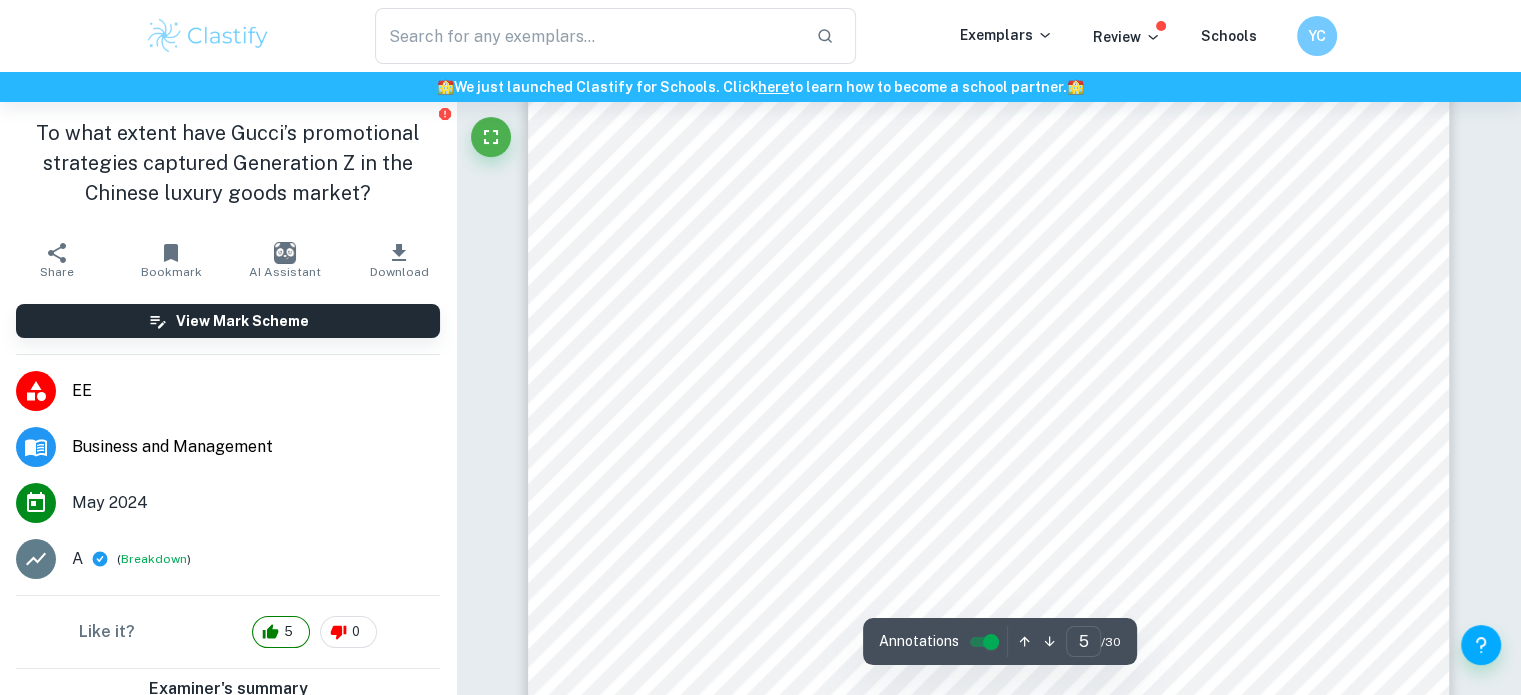 scroll, scrollTop: 5800, scrollLeft: 0, axis: vertical 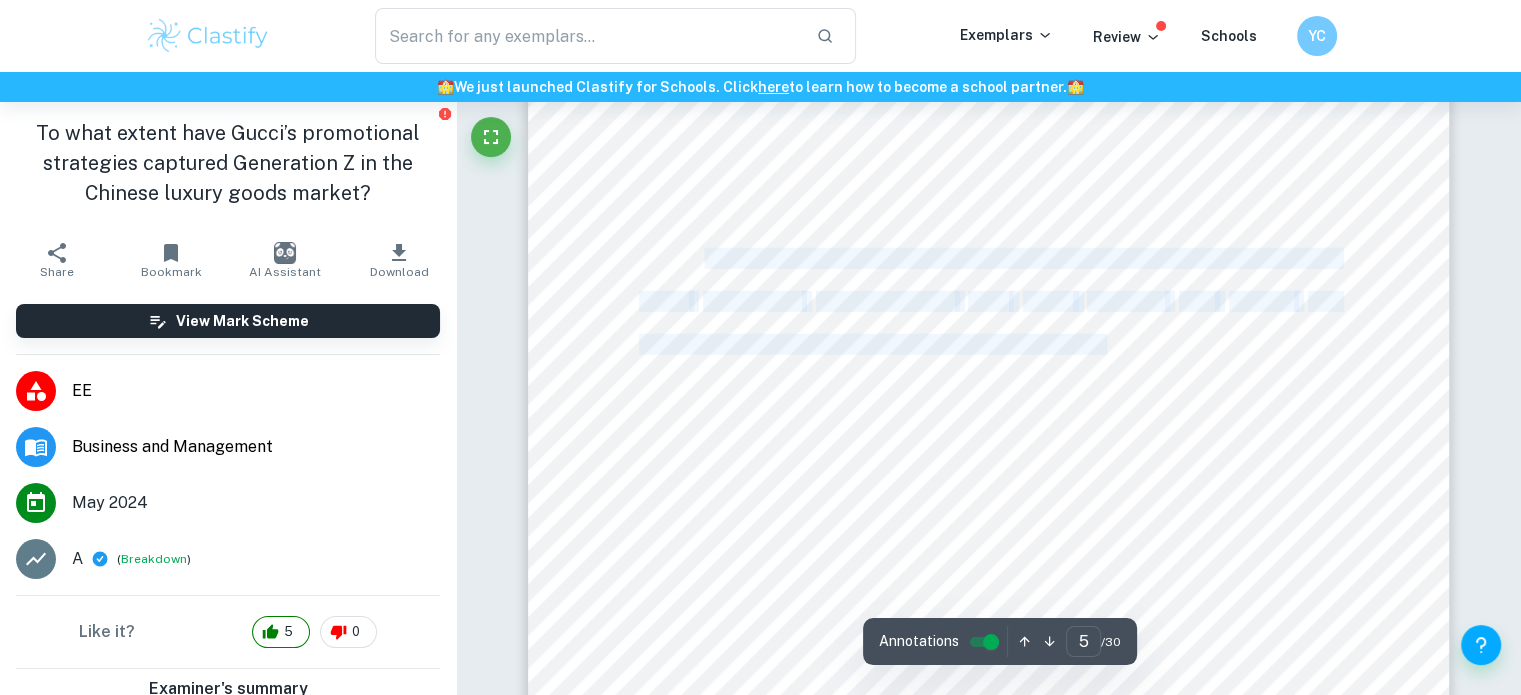 drag, startPoint x: 708, startPoint y: 266, endPoint x: 1105, endPoint y: 345, distance: 404.7839 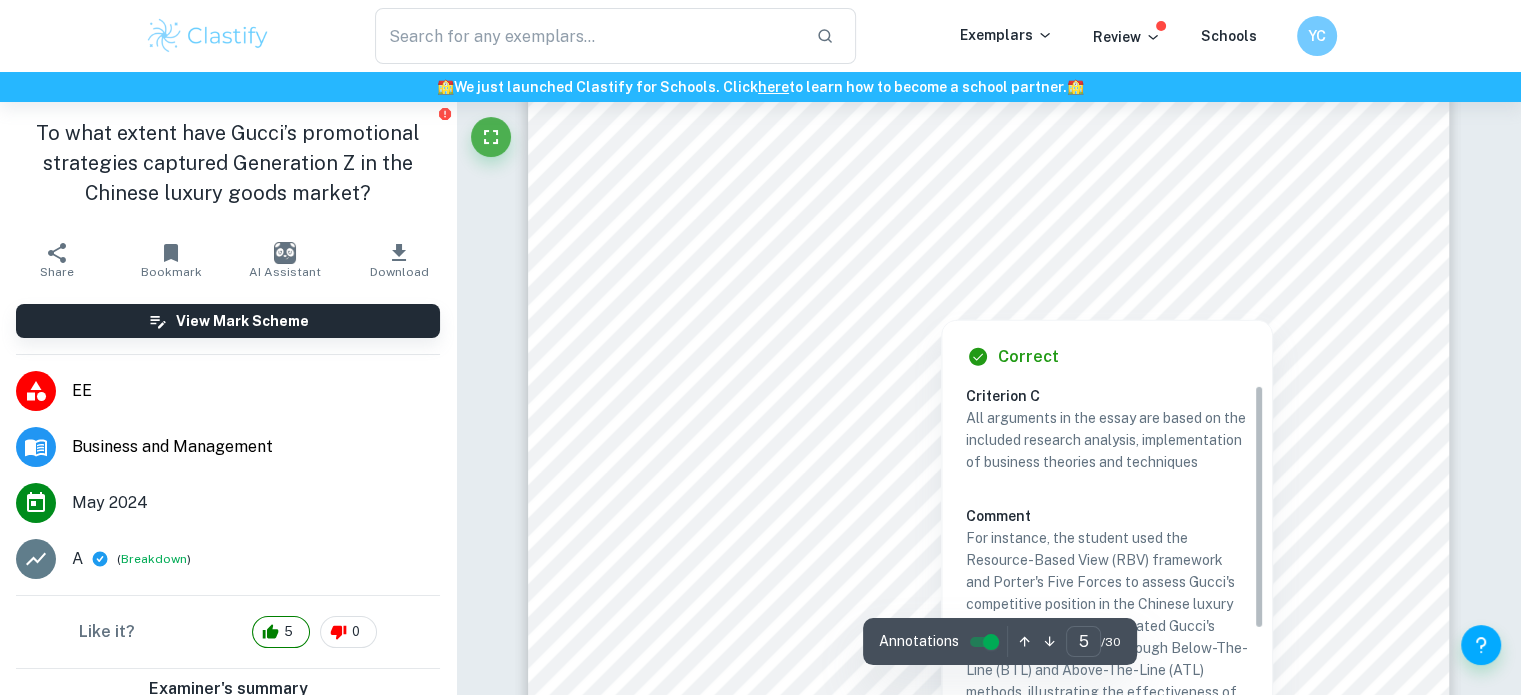 click at bounding box center [941, 304] 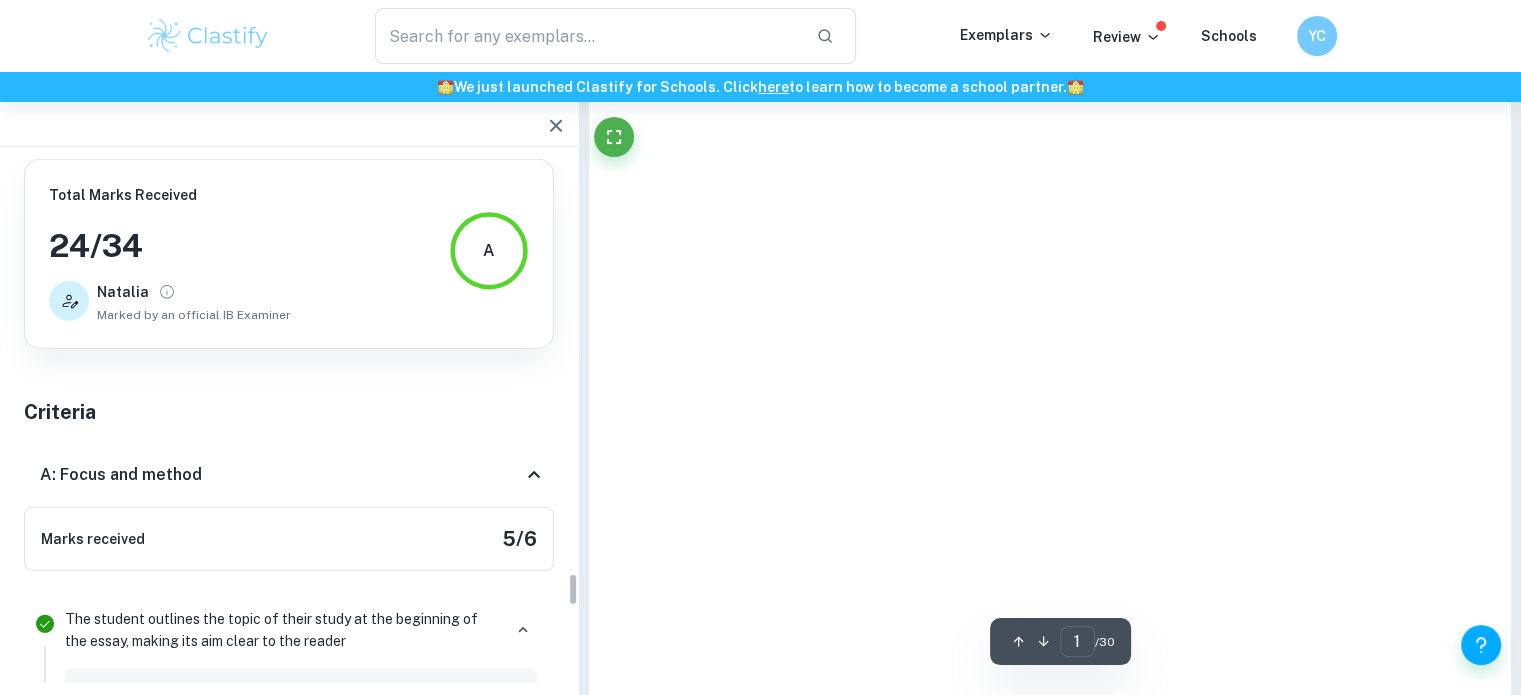 scroll, scrollTop: 6432, scrollLeft: 0, axis: vertical 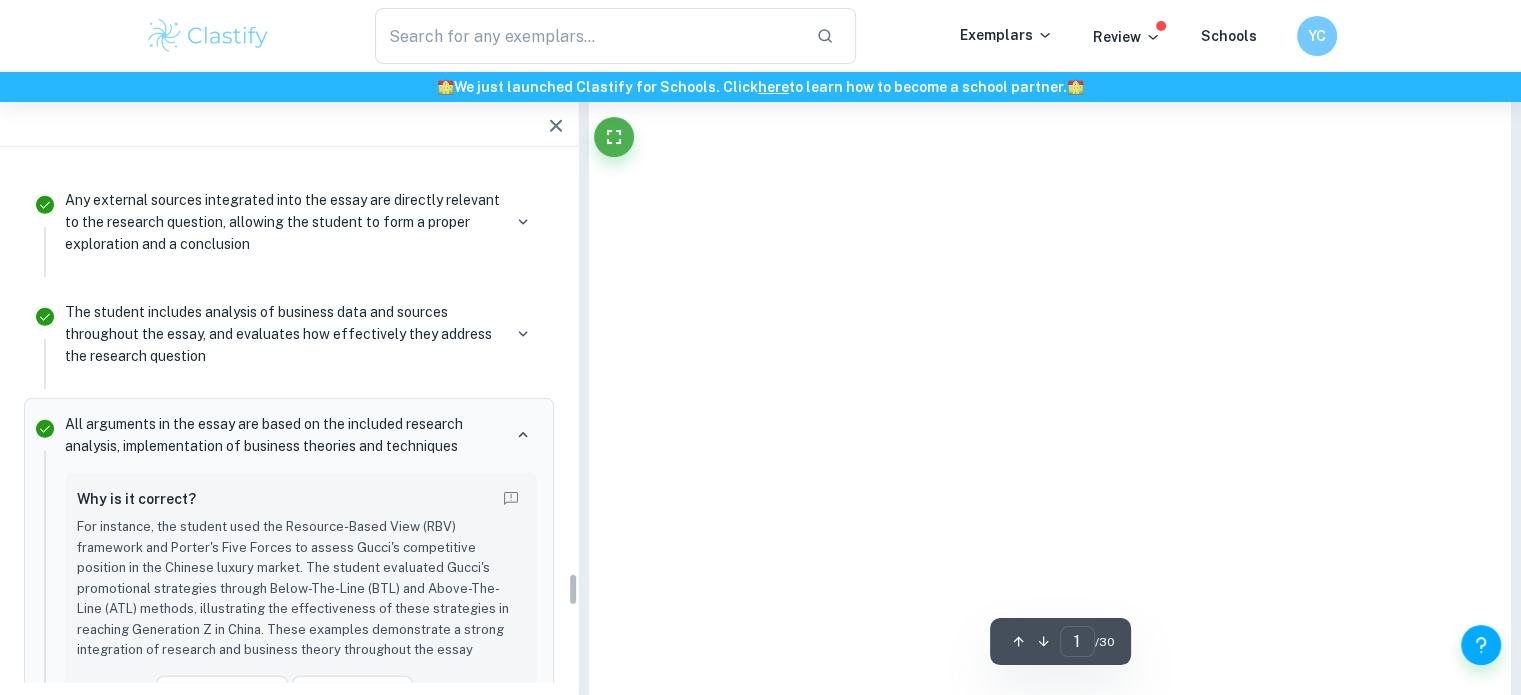type on "5" 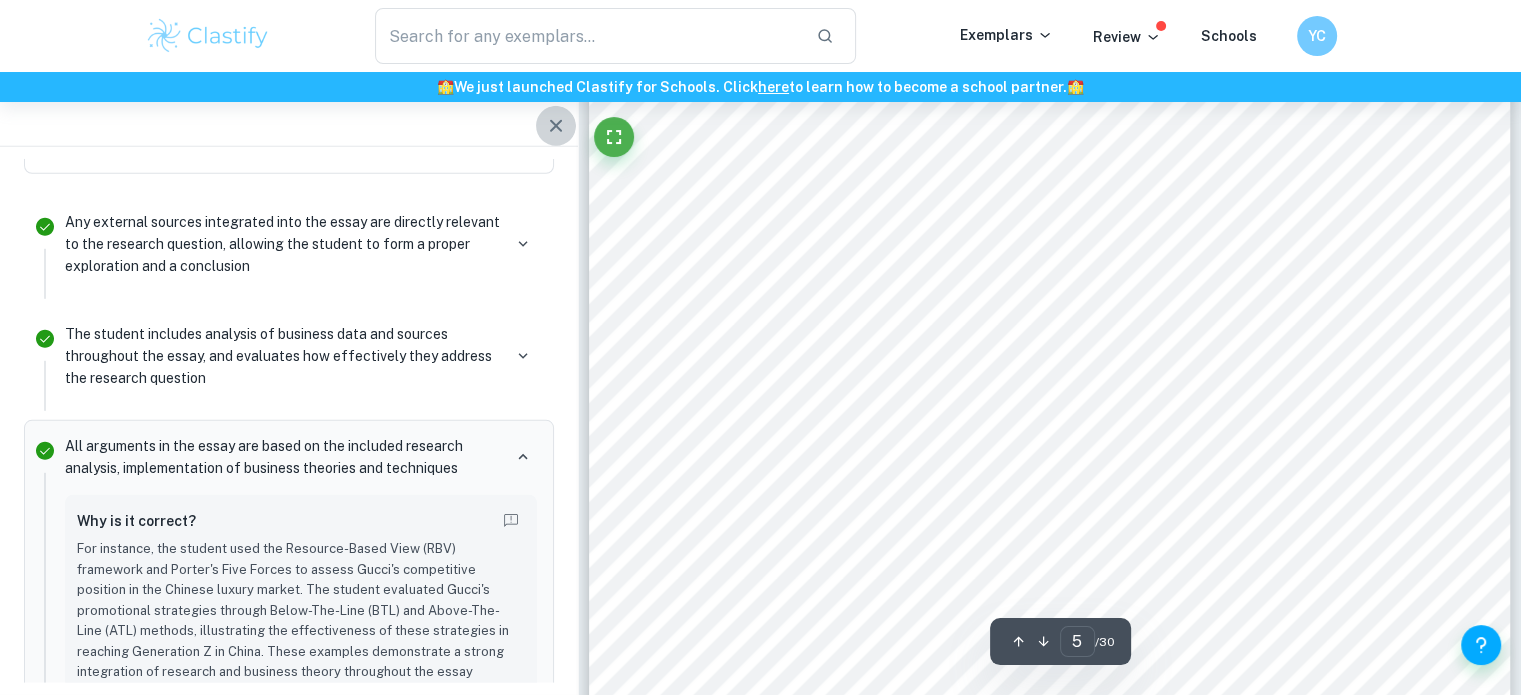 click 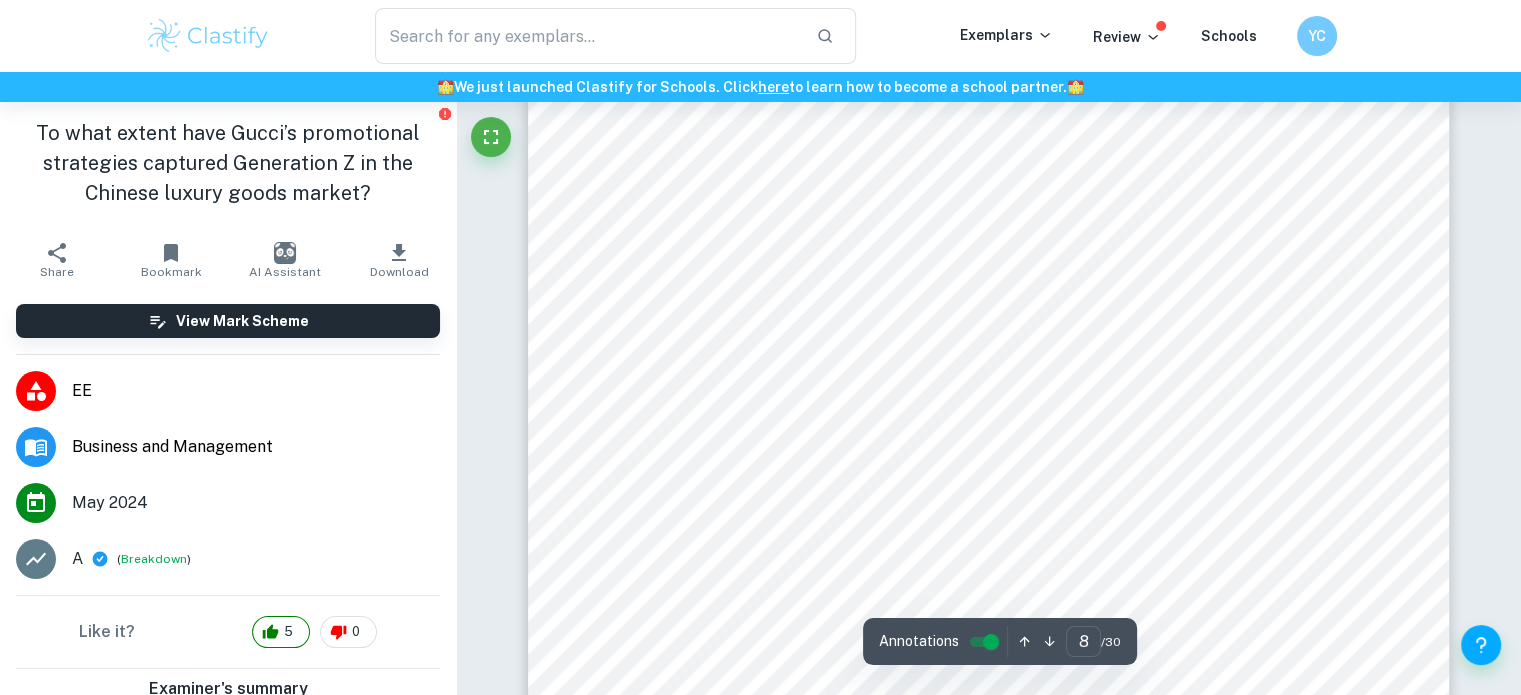 scroll, scrollTop: 9900, scrollLeft: 0, axis: vertical 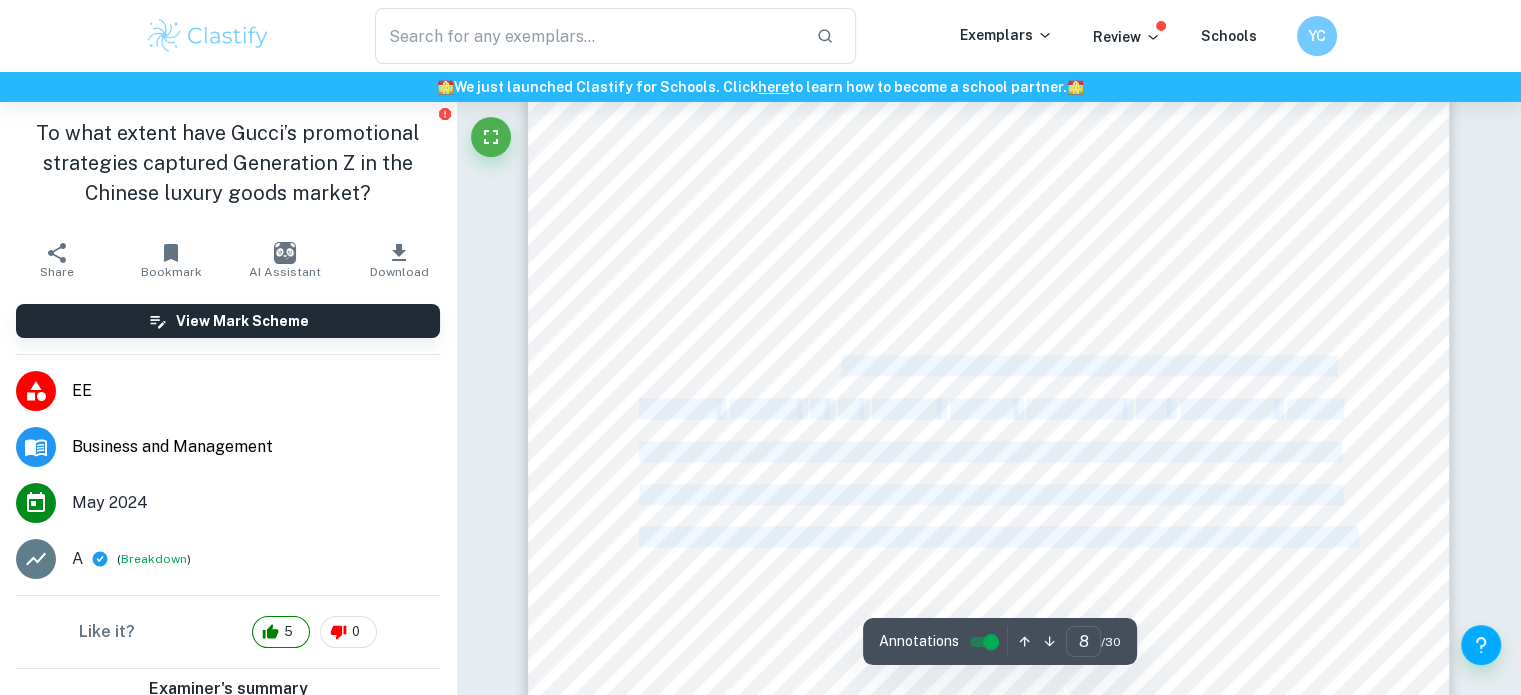 drag, startPoint x: 680, startPoint y: 372, endPoint x: 848, endPoint y: 367, distance: 168.07439 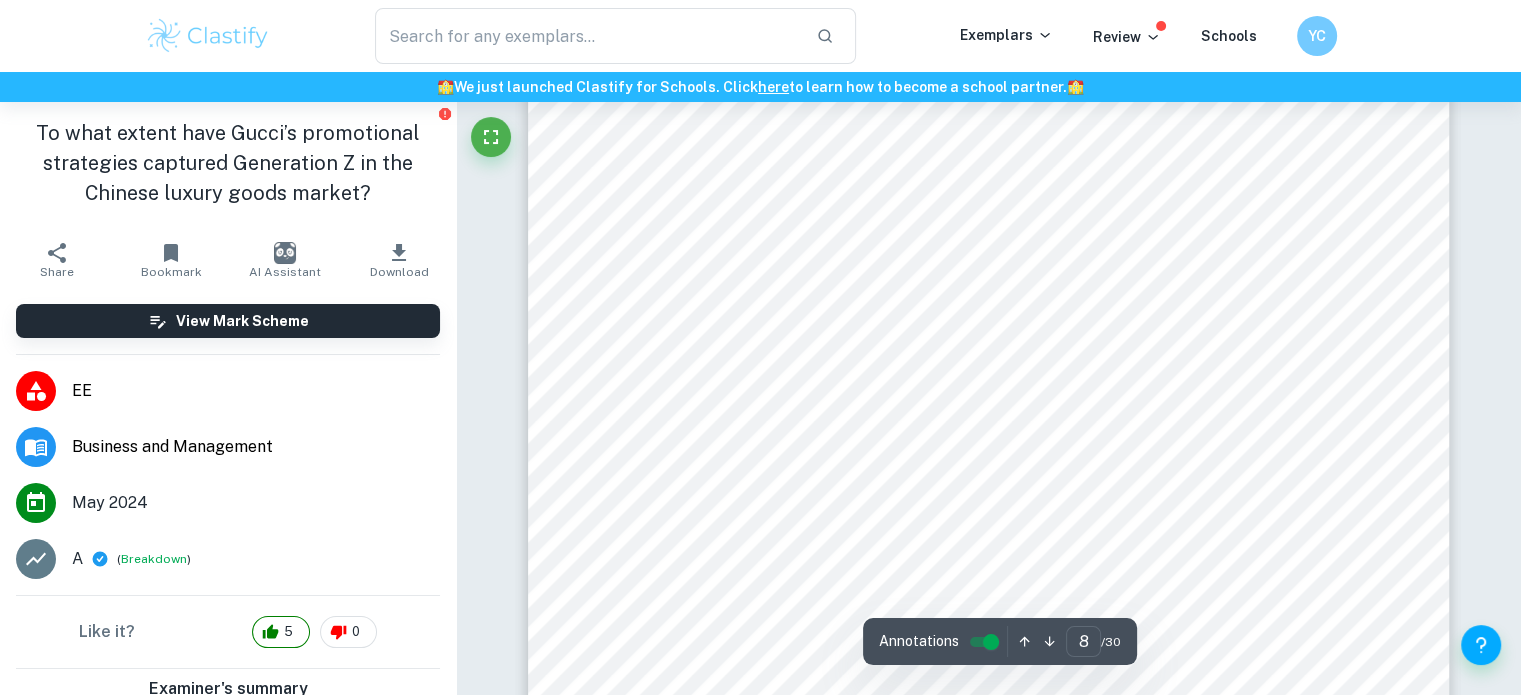 click on "The Porter’s Five Forces (PFF) tool assesses five characteristics influencing a" at bounding box center (1013, 366) 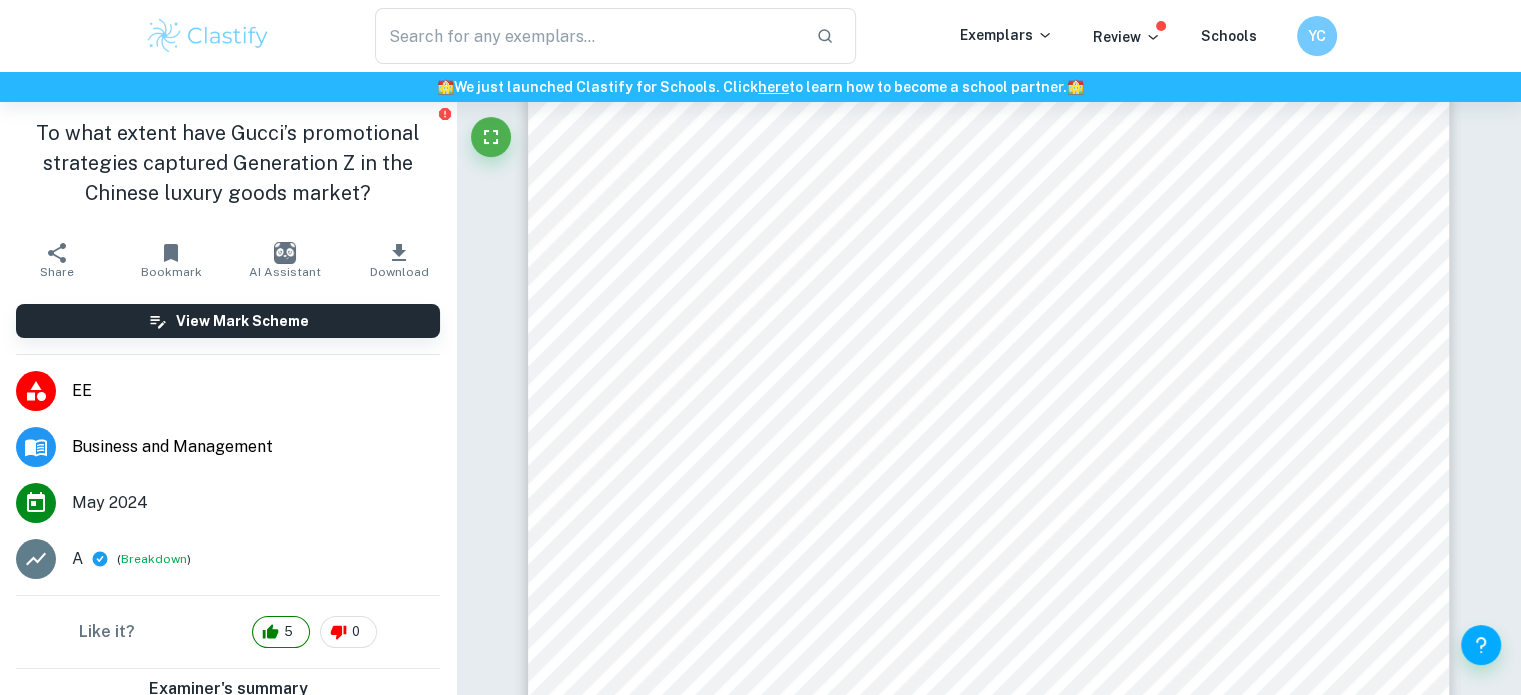 scroll, scrollTop: 10600, scrollLeft: 0, axis: vertical 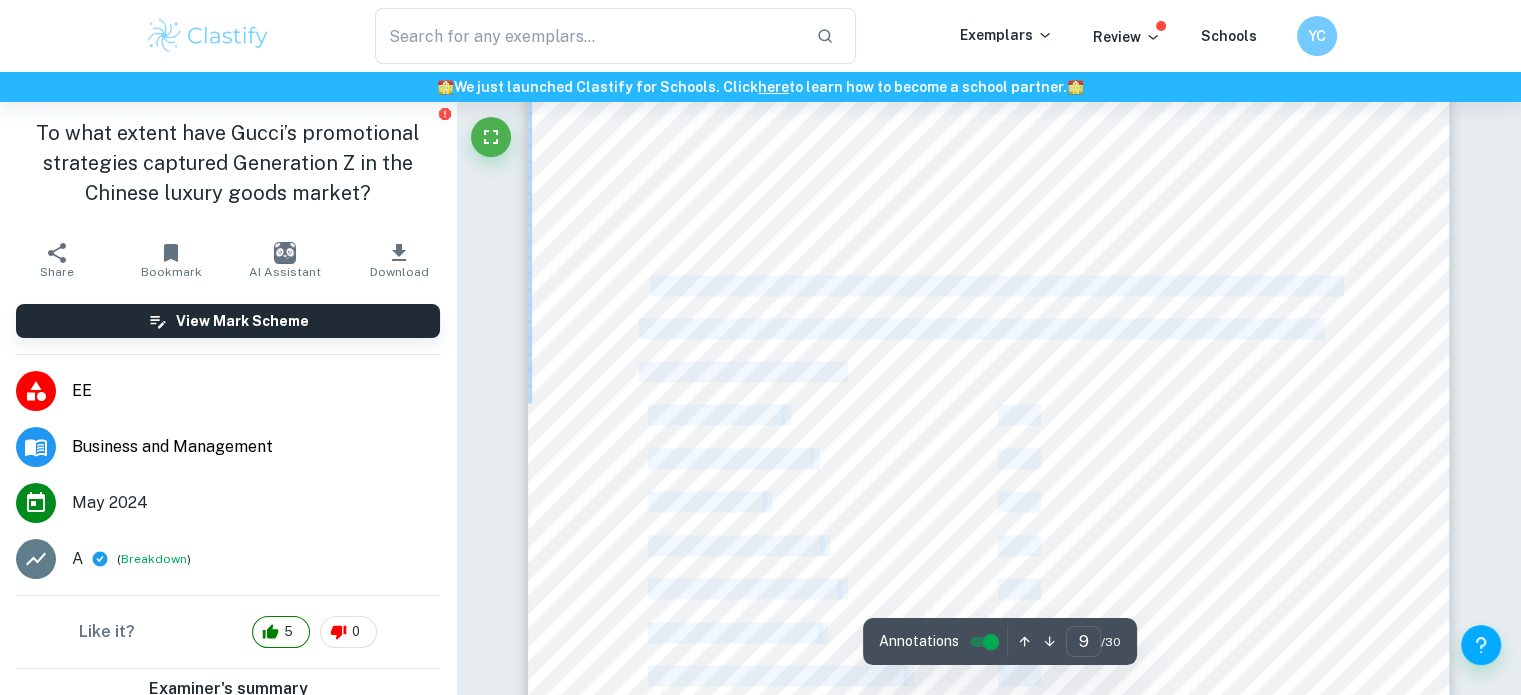 drag, startPoint x: 645, startPoint y: 282, endPoint x: 975, endPoint y: 327, distance: 333.05405 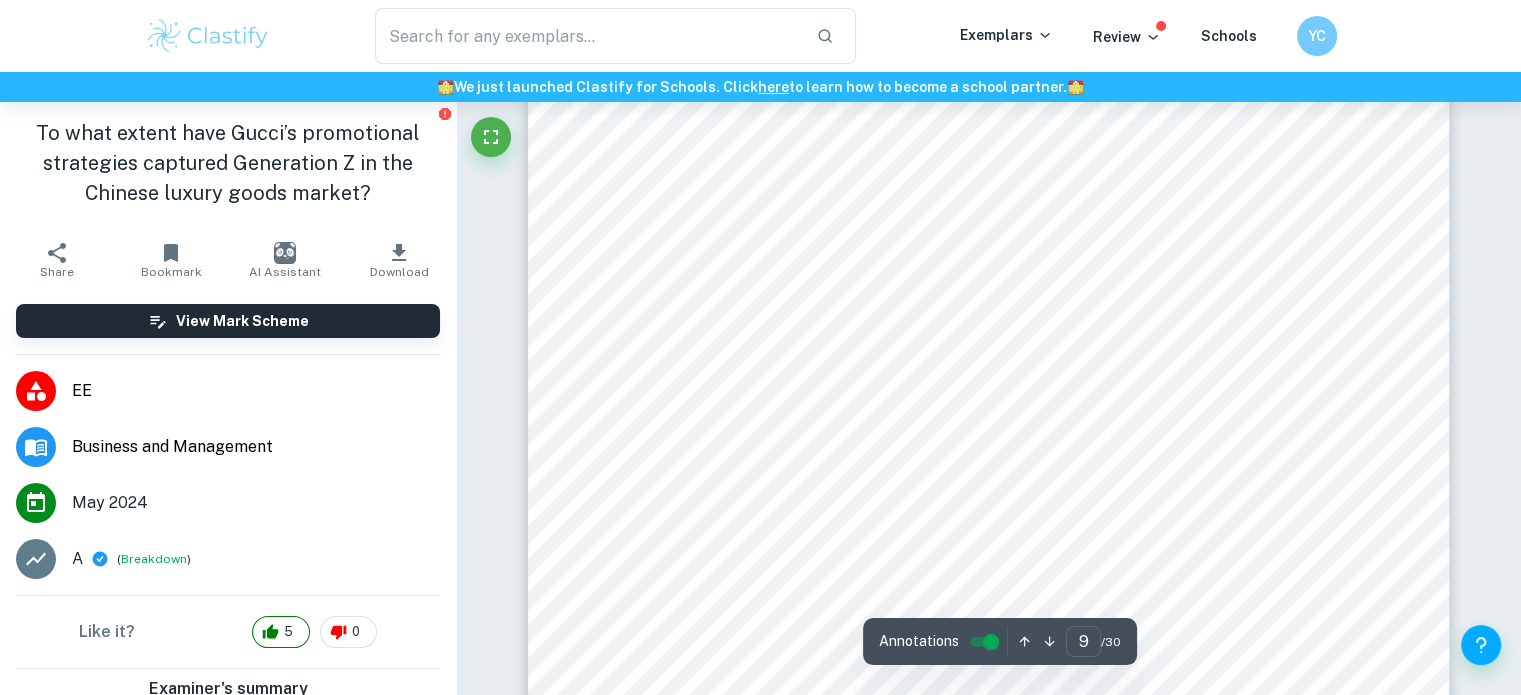 scroll, scrollTop: 11100, scrollLeft: 0, axis: vertical 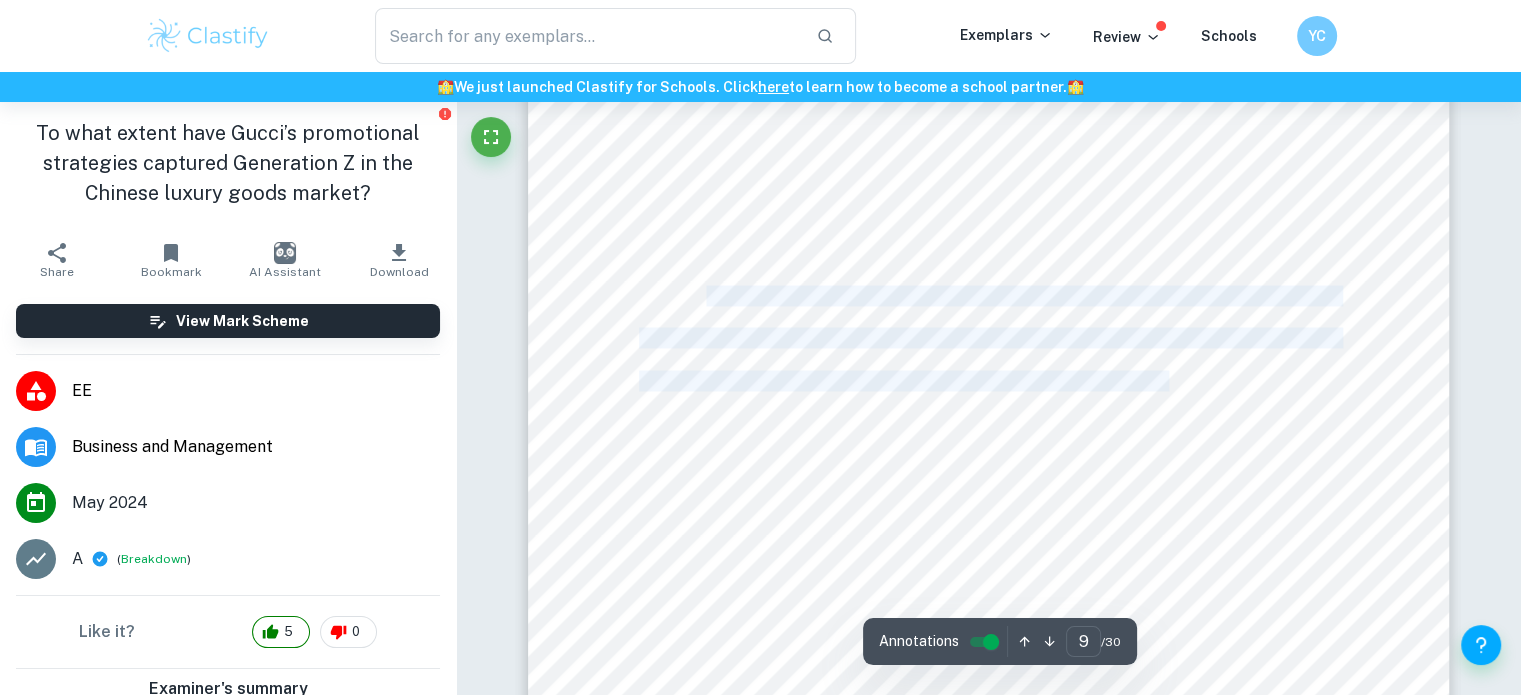 drag, startPoint x: 704, startPoint y: 291, endPoint x: 1172, endPoint y: 379, distance: 476.20163 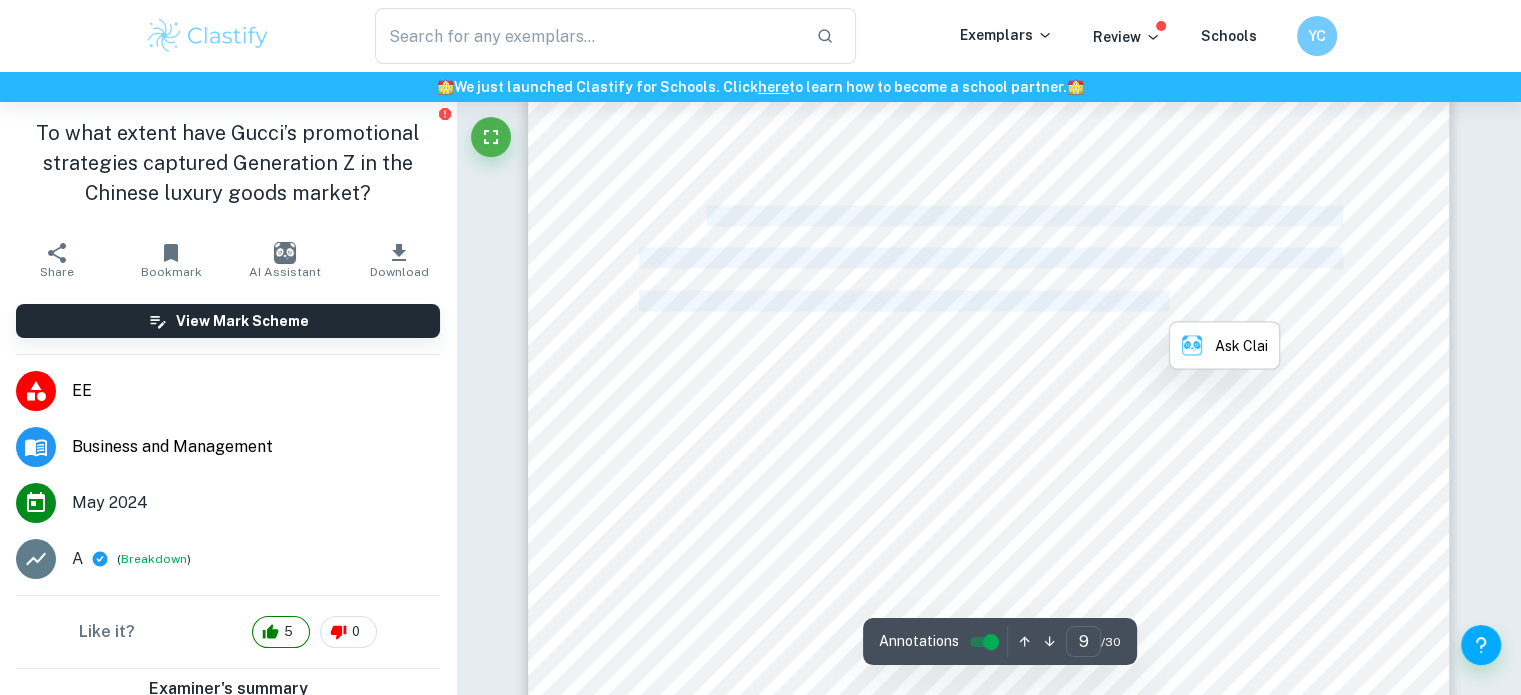 scroll, scrollTop: 11300, scrollLeft: 0, axis: vertical 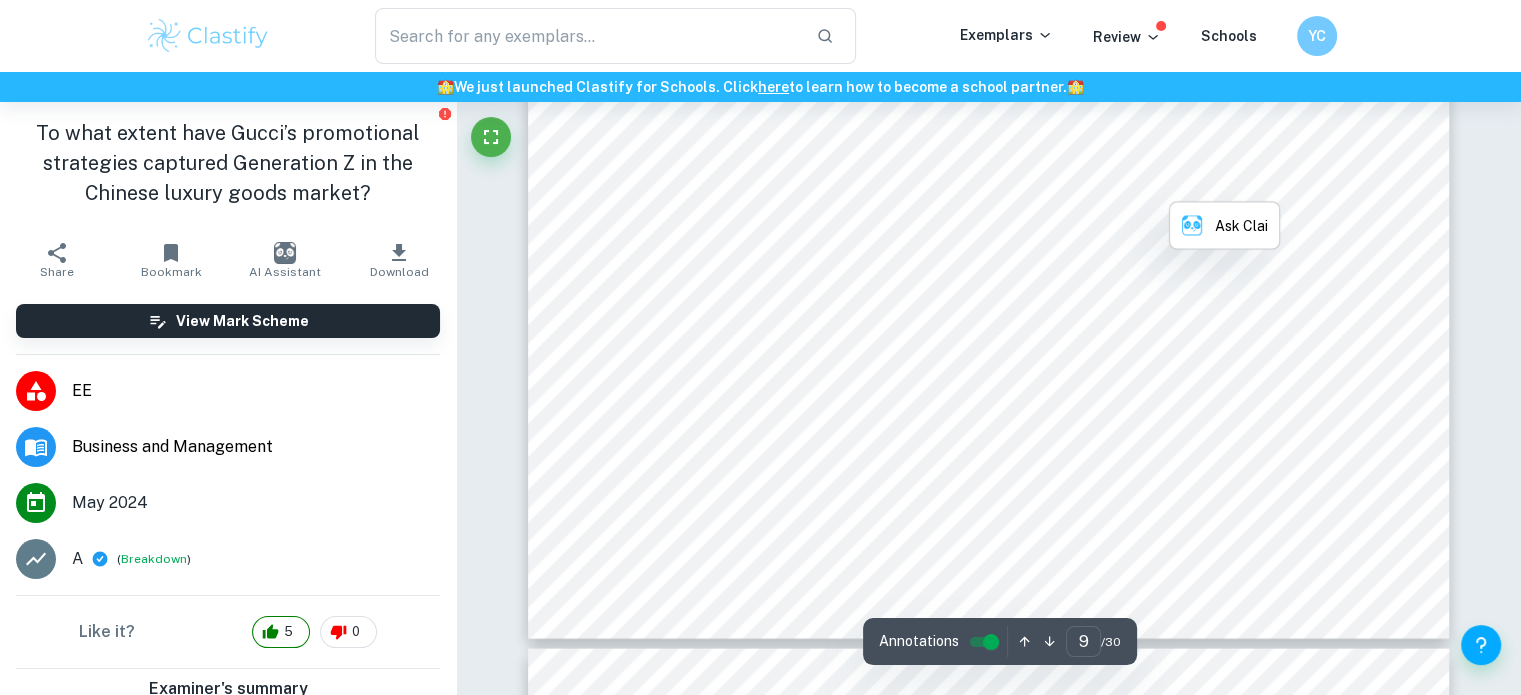click on "9 question in determining Gucci9s position in China by identifying China9s luxury market competitiveness, as well as the general influence of Chinese Gen Z customers. Firstly, each force is taken into consideration by providing a value of either High, Moderate, or Low to form a conclusion of Gucci9s position in China9s luxury market. Threat of New Entrants Barriers to entry   High Economies of scale   High Brand Loyalty   High Capital requirements   High Cumulative experience   High Government policies   High Access to distribution channels   High Switching costs   High Table 3 showing the threat of new entrants to Gucci. The PFF model indicates that China's luxury market presents a low threat of new entrants, due to high entry barriers, given that similar luxury brands entering China already possess an established history and brand loyalty internationally. Bargaining Power of Buyers Number of customers   High Size of each customer order   Low Differences between competitors   Moderate Price sensitivity" at bounding box center (989, -14) 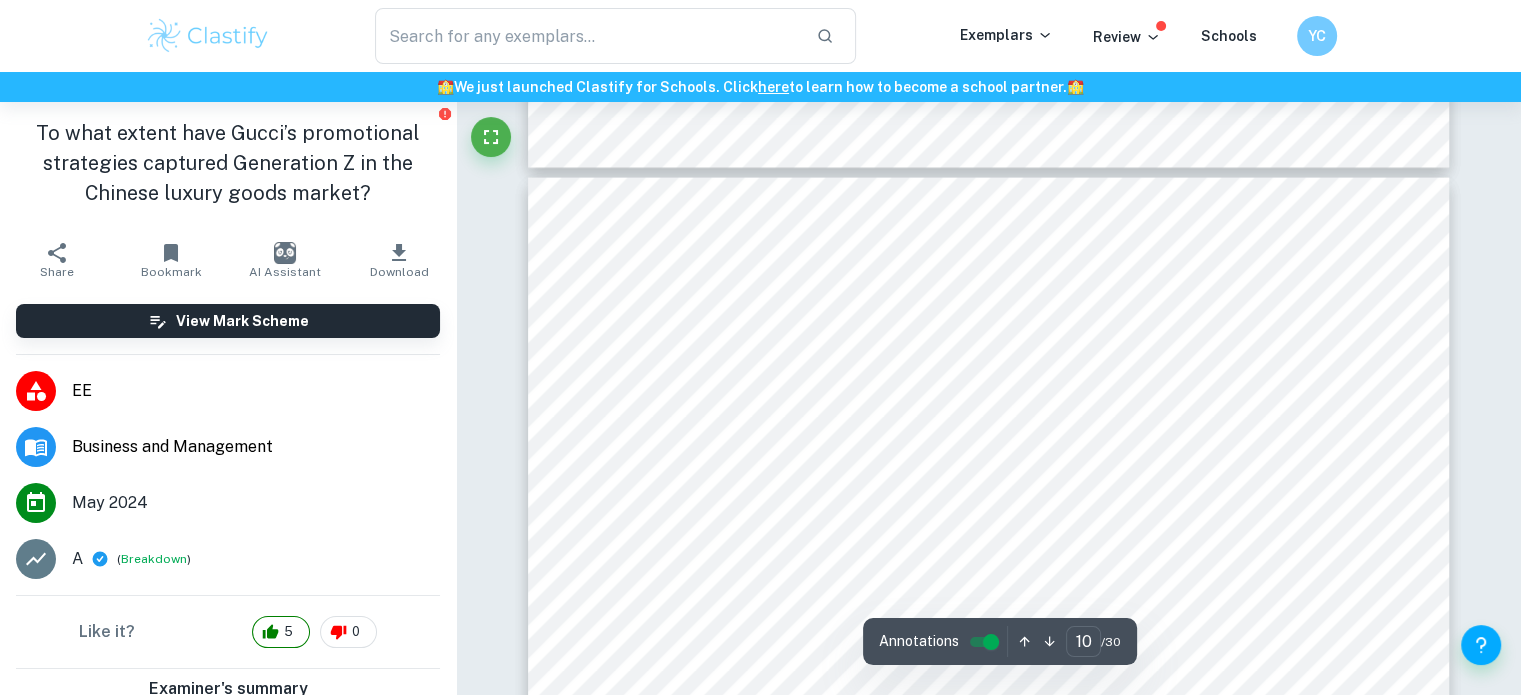 scroll, scrollTop: 11800, scrollLeft: 0, axis: vertical 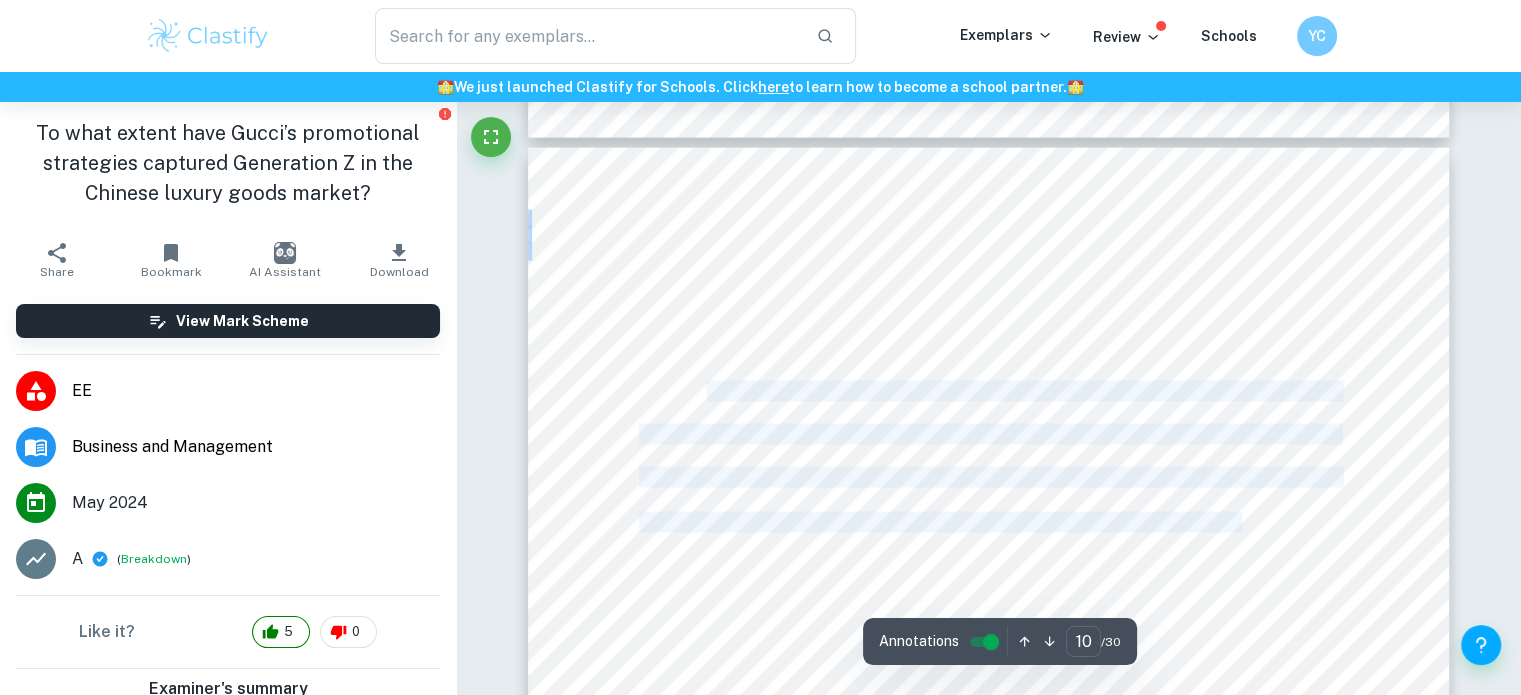 drag, startPoint x: 709, startPoint y: 388, endPoint x: 1243, endPoint y: 514, distance: 548.6638 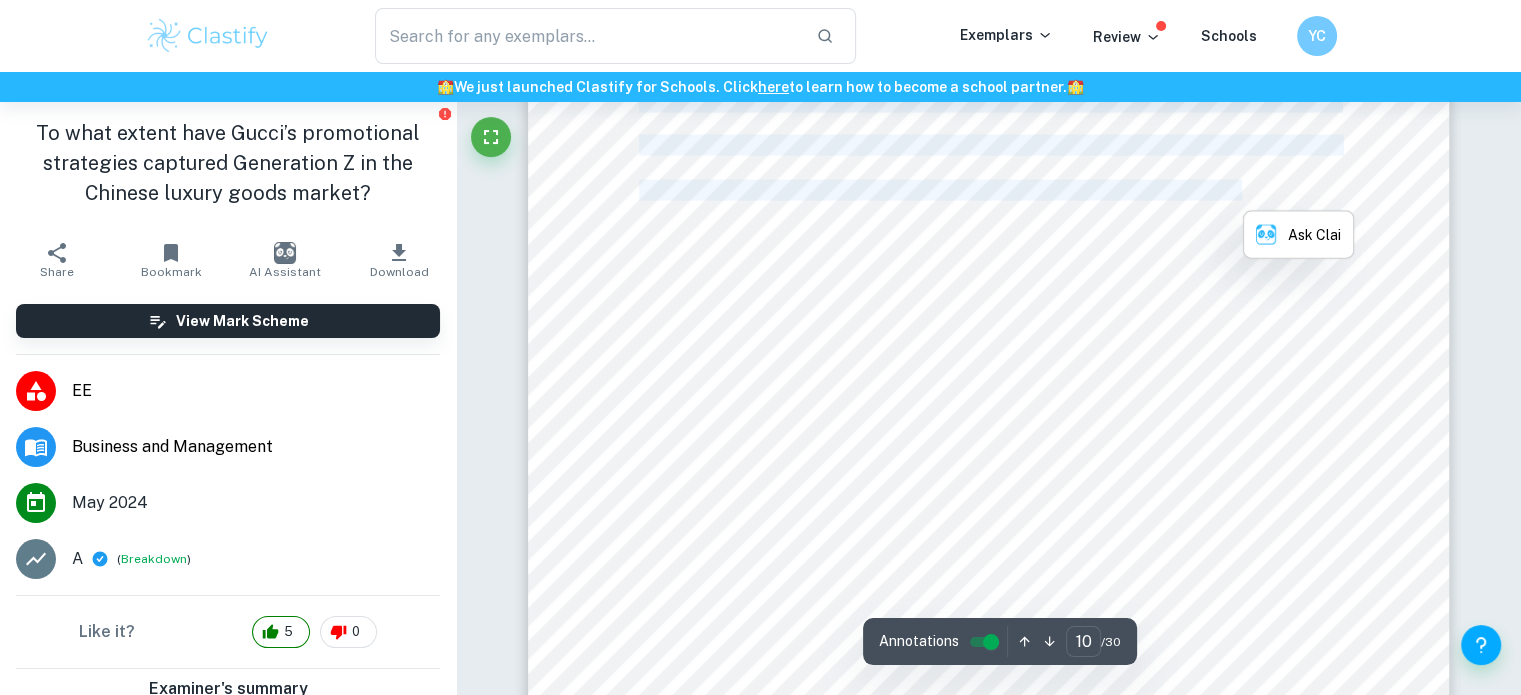 scroll, scrollTop: 12200, scrollLeft: 0, axis: vertical 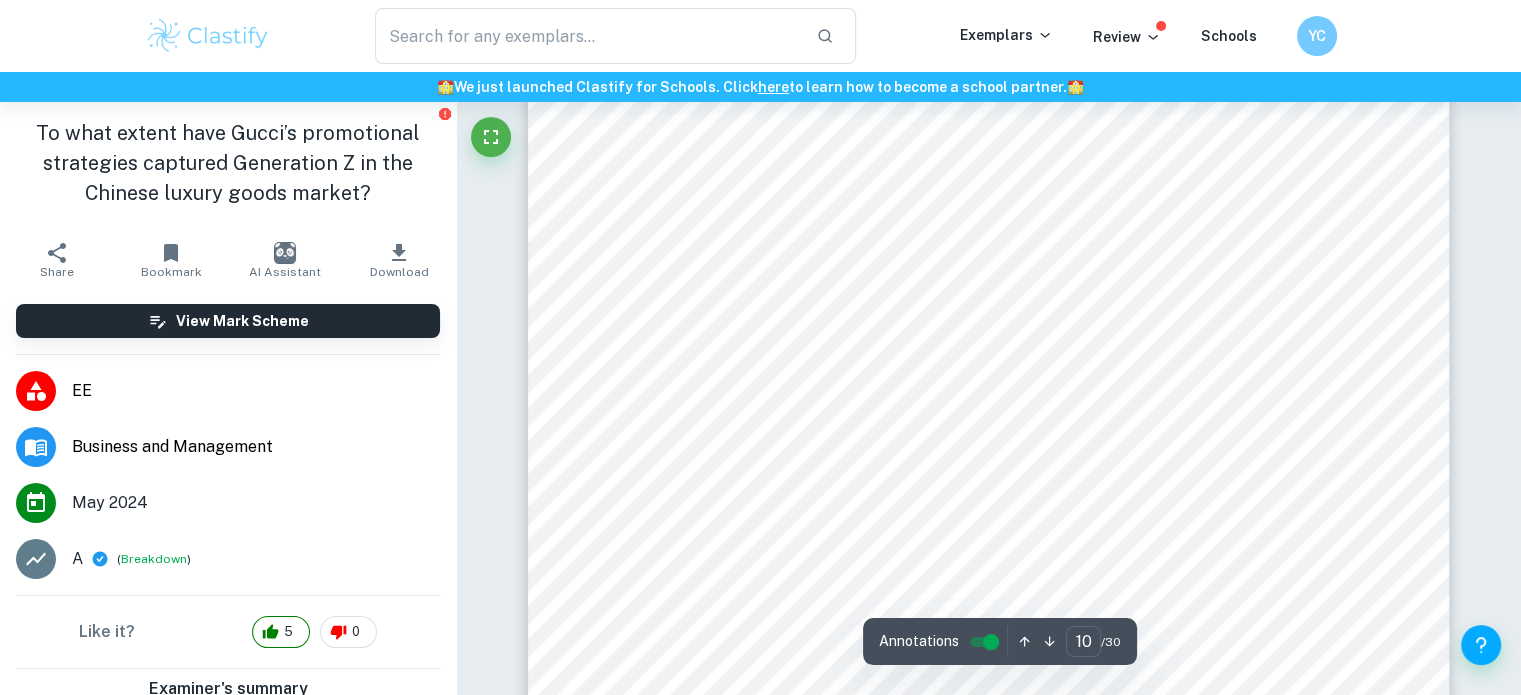 click on "[NUMBER] Information available to buyer High Switching costs High Table 4 showing the bargaining power of Gucci's buyers. The bargaining power of buyers is moderate, driven by the price-conscious nature and high expectations for product and store quality and experience among Chinese Gen Z consumers (Statista, [YEAR]). Due to social media, psychological switching costs could be lower if Gucci incurs a negative brand reputation . Threat of Substitute Products Number of substitute products available High Buyer propensity to substitute Low Relative price performance of substitute High Perceived level of product differentiation High Switching costs High Table 5 showing the threat of substitute products to Gucci. The threat of substitute products is generally low, with the majority of Chinese Gen Z favouring known brands (McKinsey, [YEAR]) and rejecting brand piracy (Statista, [YEAR]). Bargaining power of suppliers Number and size of suppliers High Uniqueness of each supplier's product High Low" at bounding box center (989, 400) 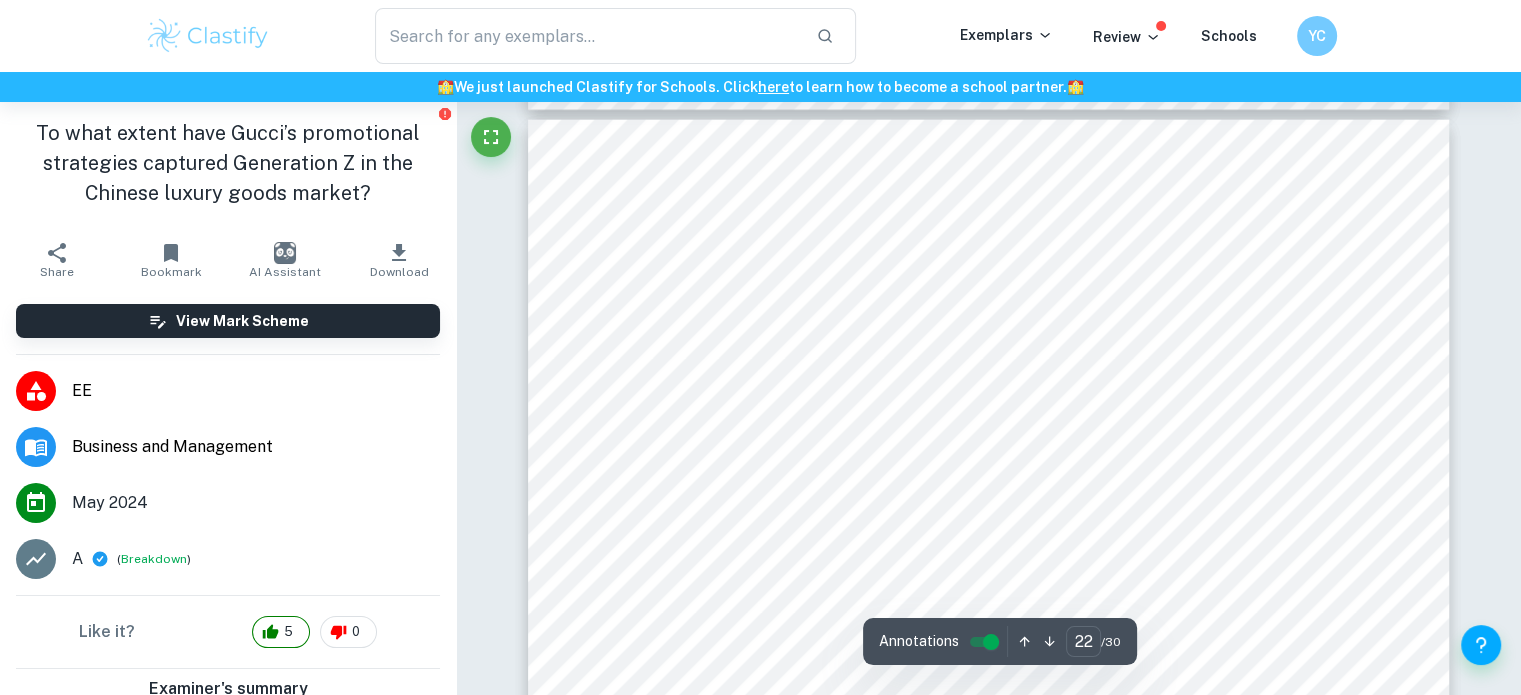 scroll, scrollTop: 27400, scrollLeft: 0, axis: vertical 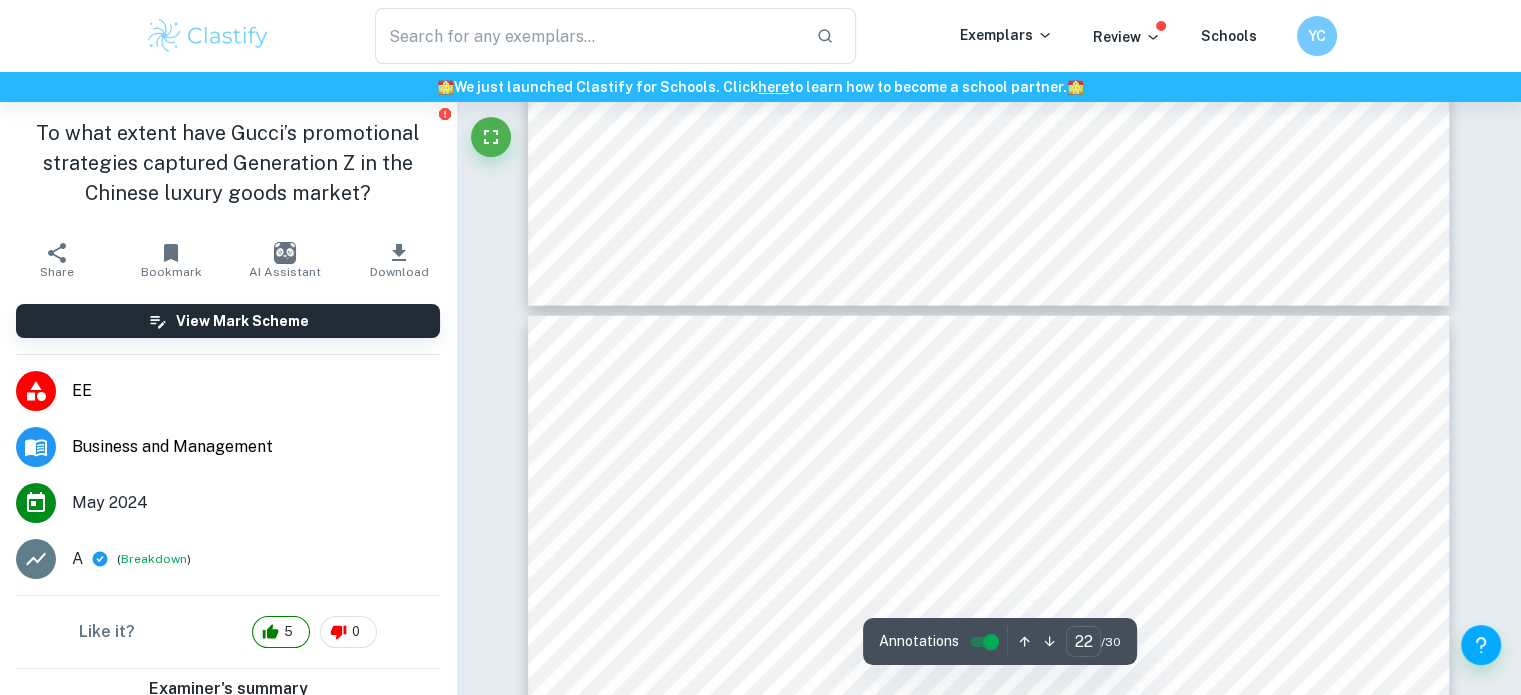 type on "21" 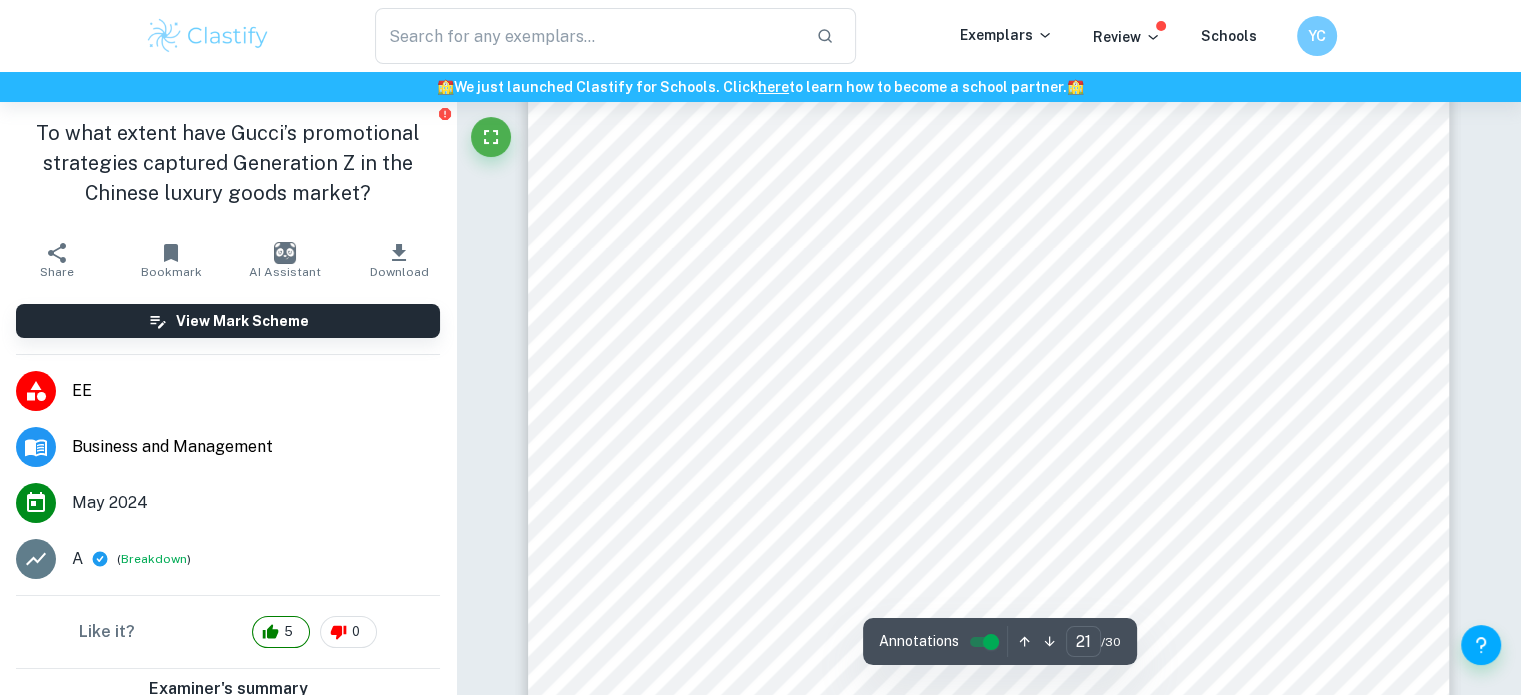 scroll, scrollTop: 26900, scrollLeft: 0, axis: vertical 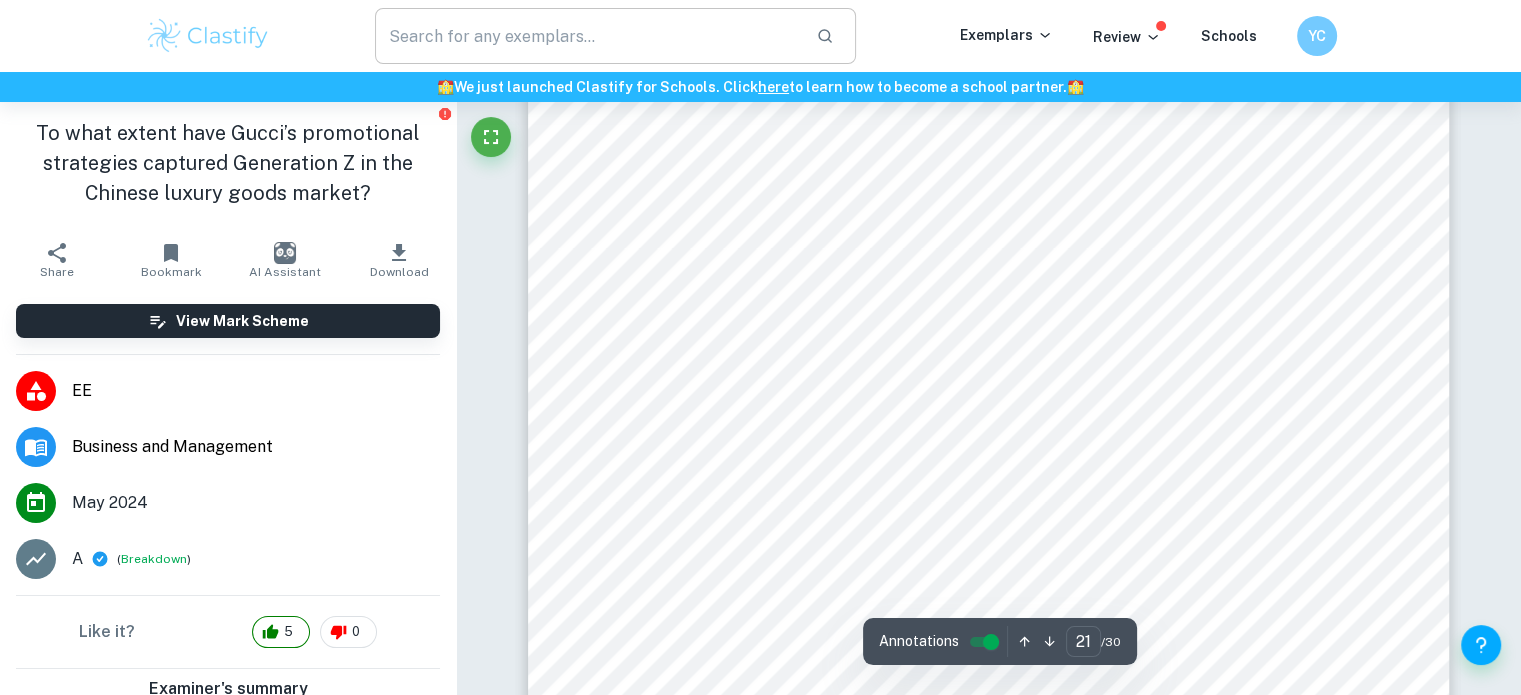 click at bounding box center [588, 36] 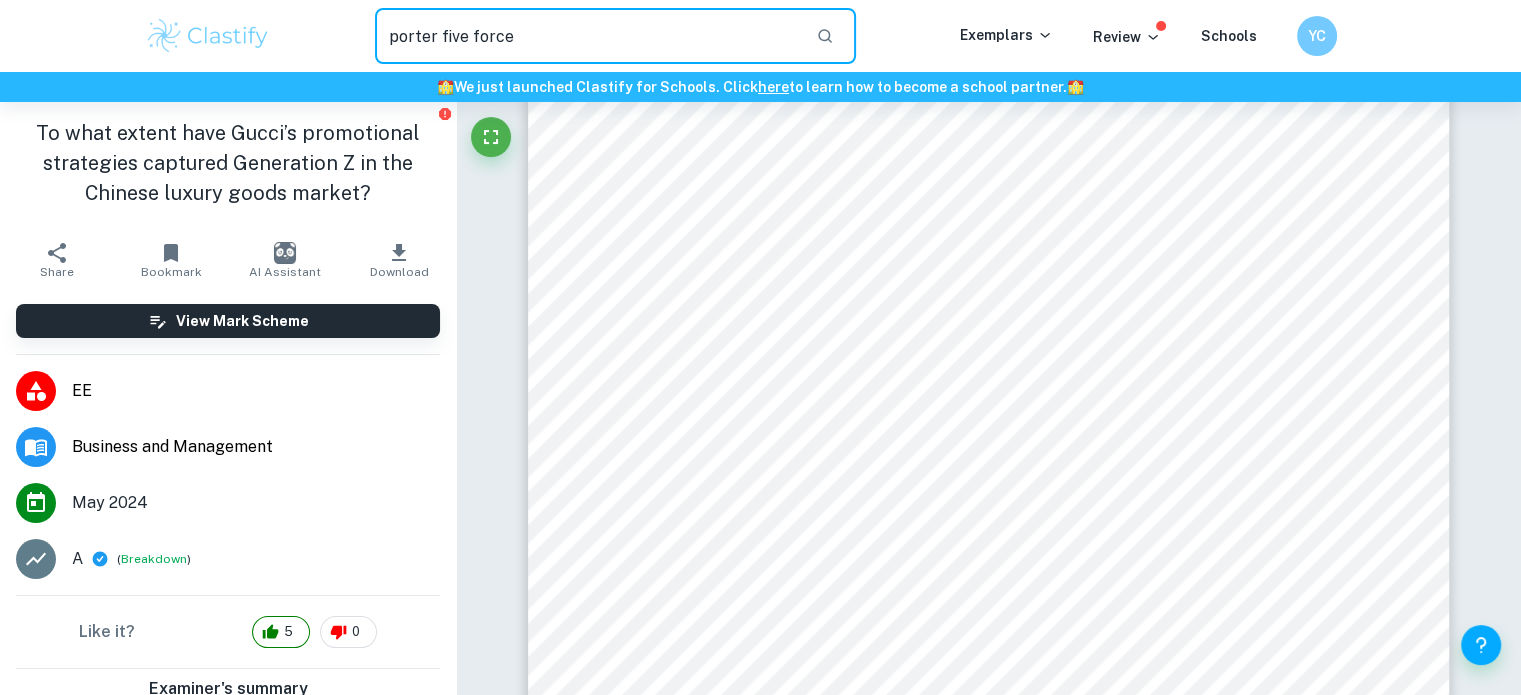 type on "porter five force" 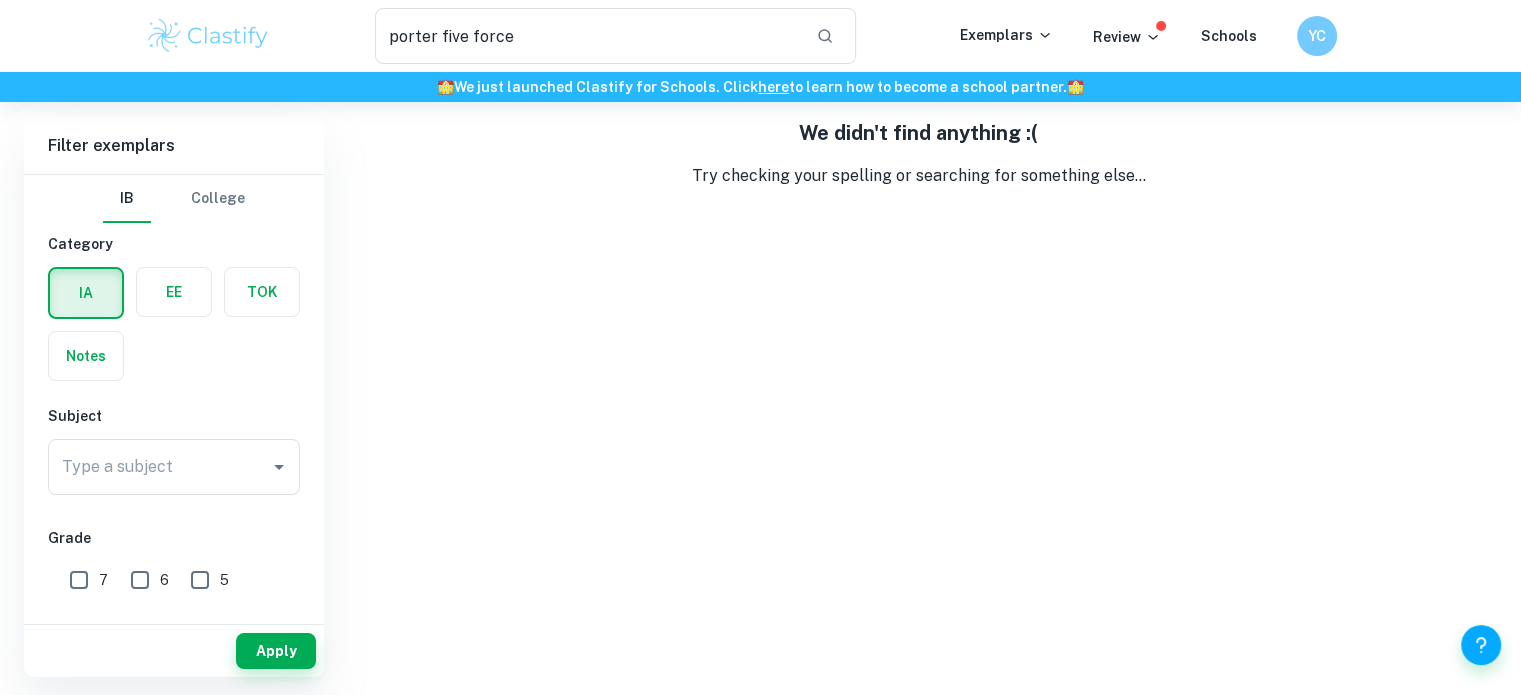 type 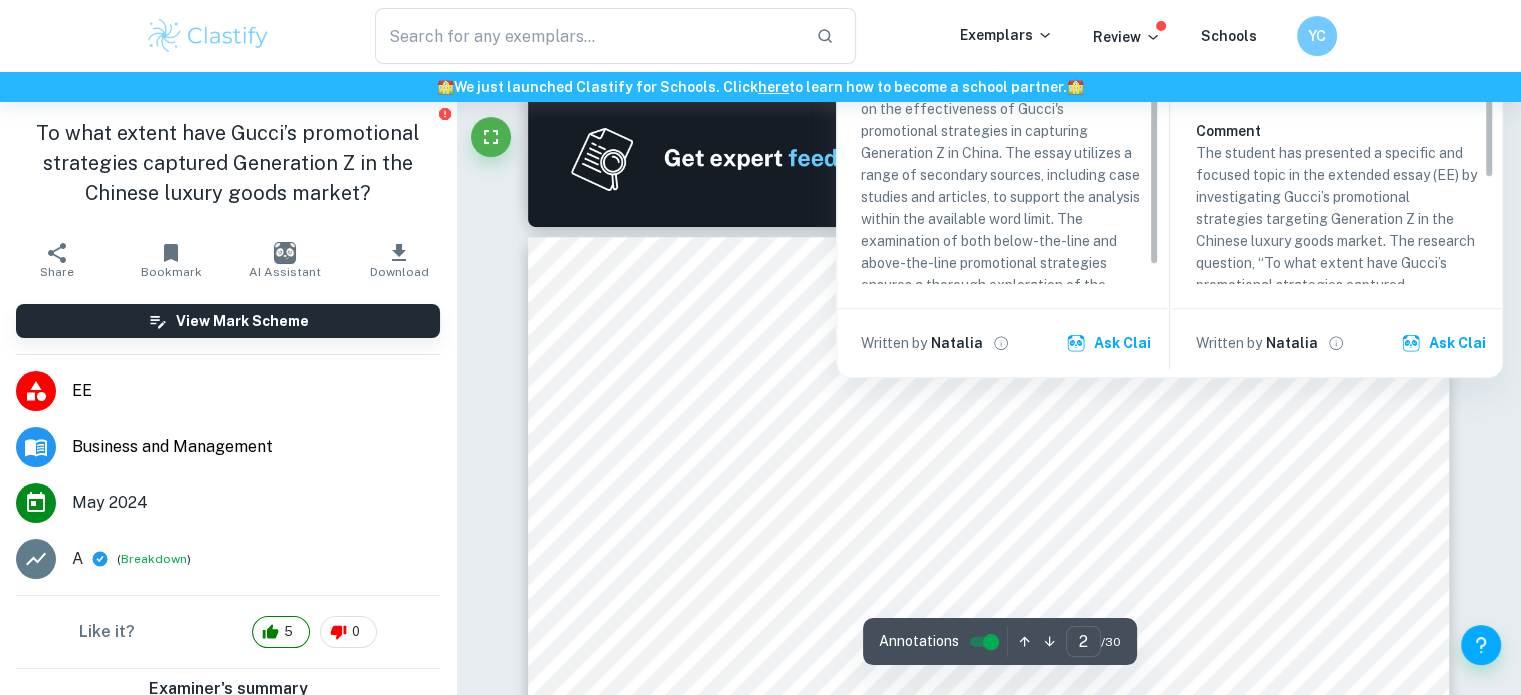 scroll, scrollTop: 1402, scrollLeft: 0, axis: vertical 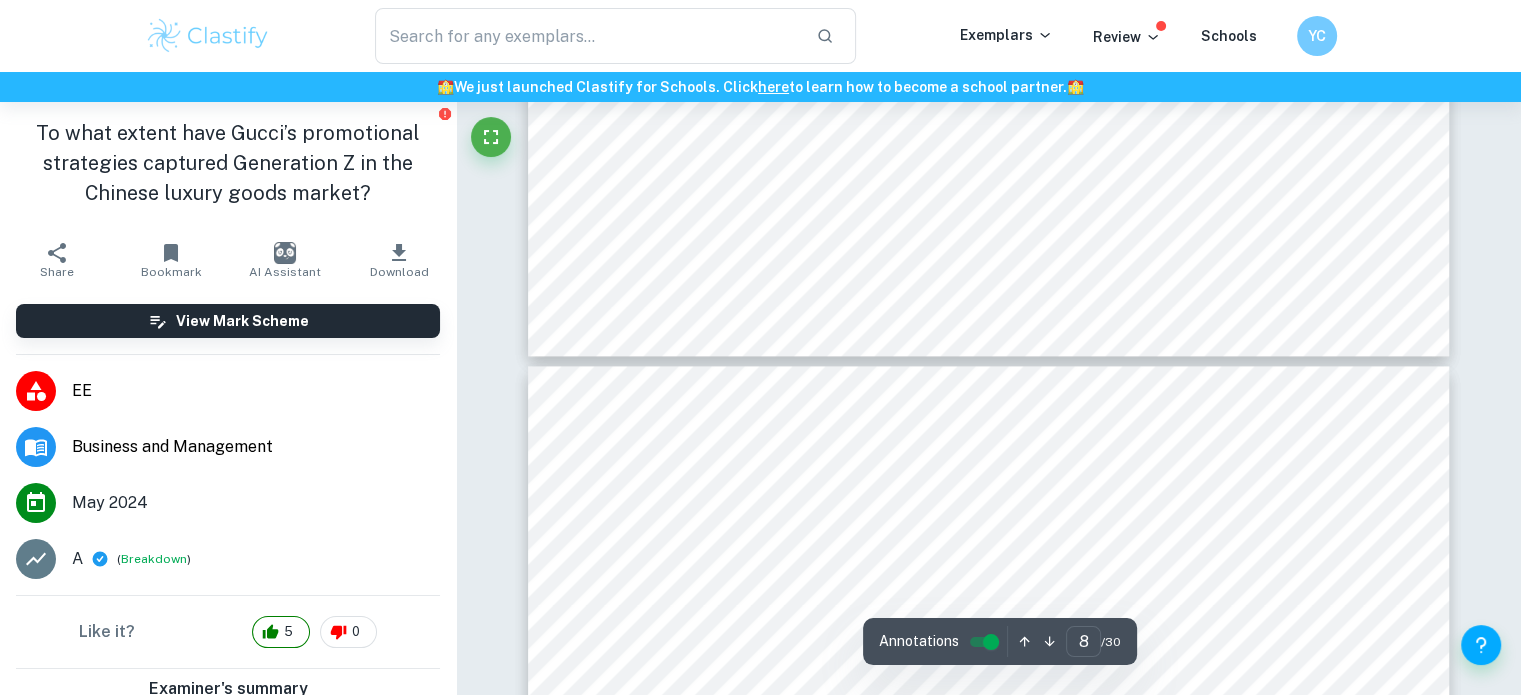 type on "9" 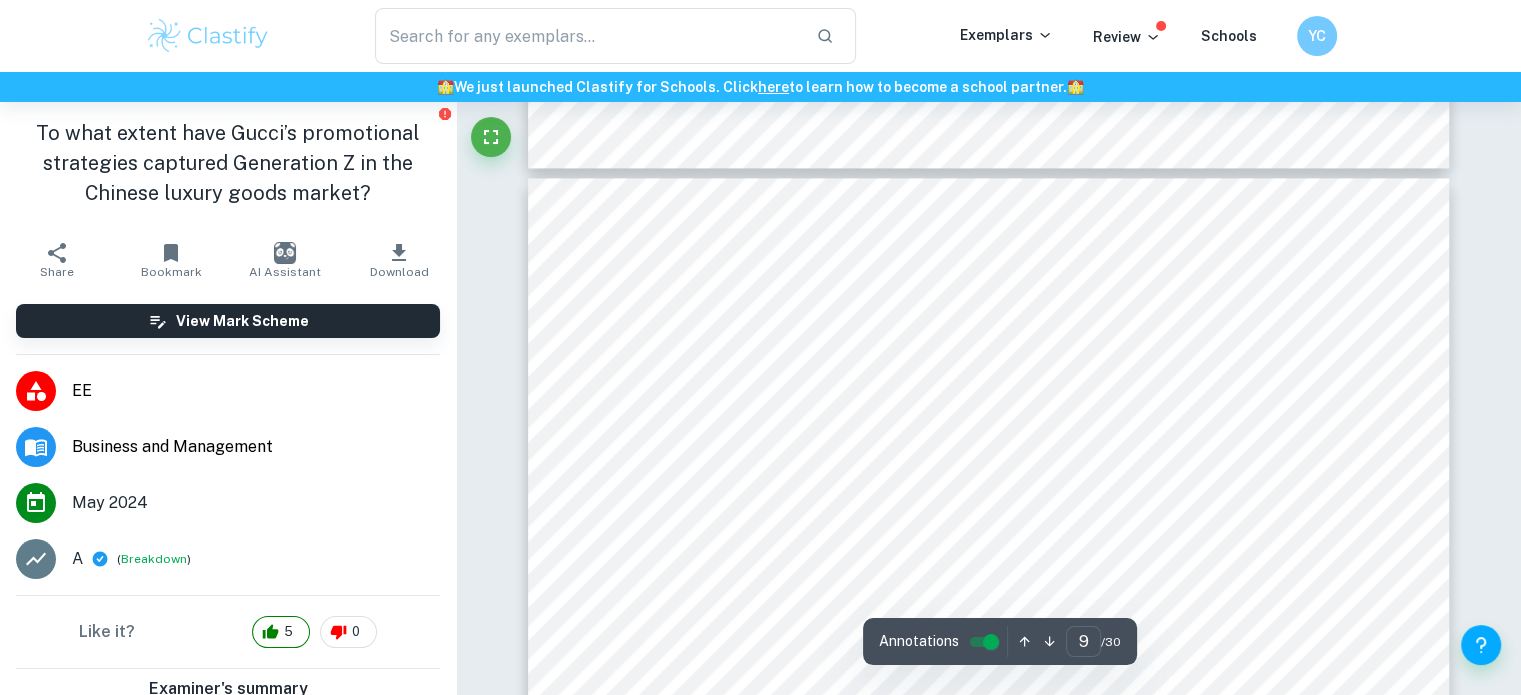 scroll, scrollTop: 10602, scrollLeft: 0, axis: vertical 